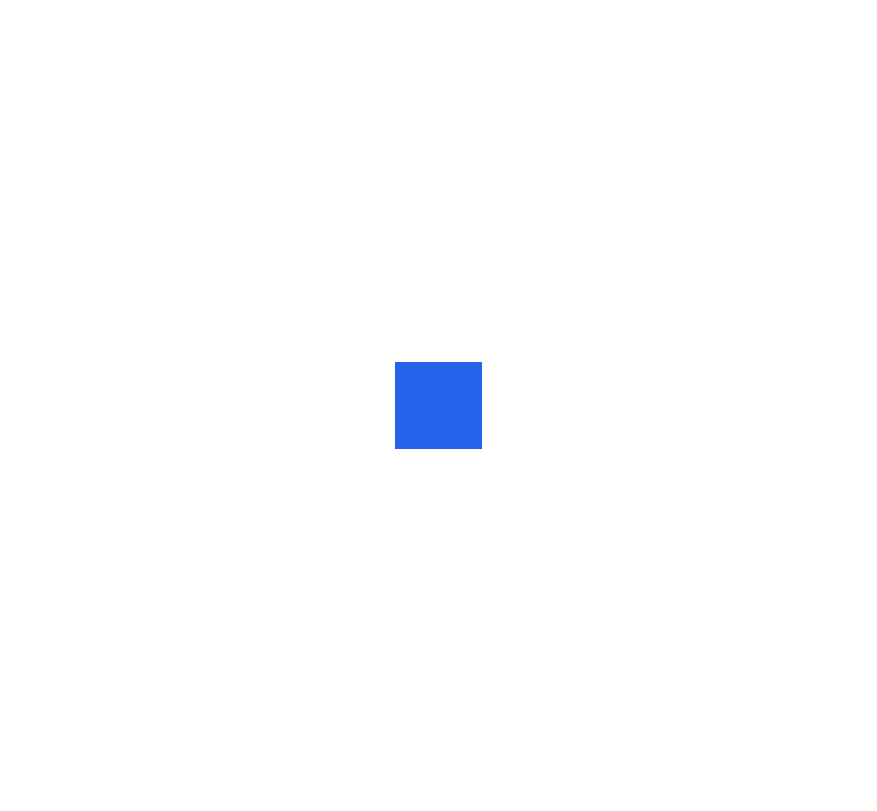 scroll, scrollTop: 0, scrollLeft: 0, axis: both 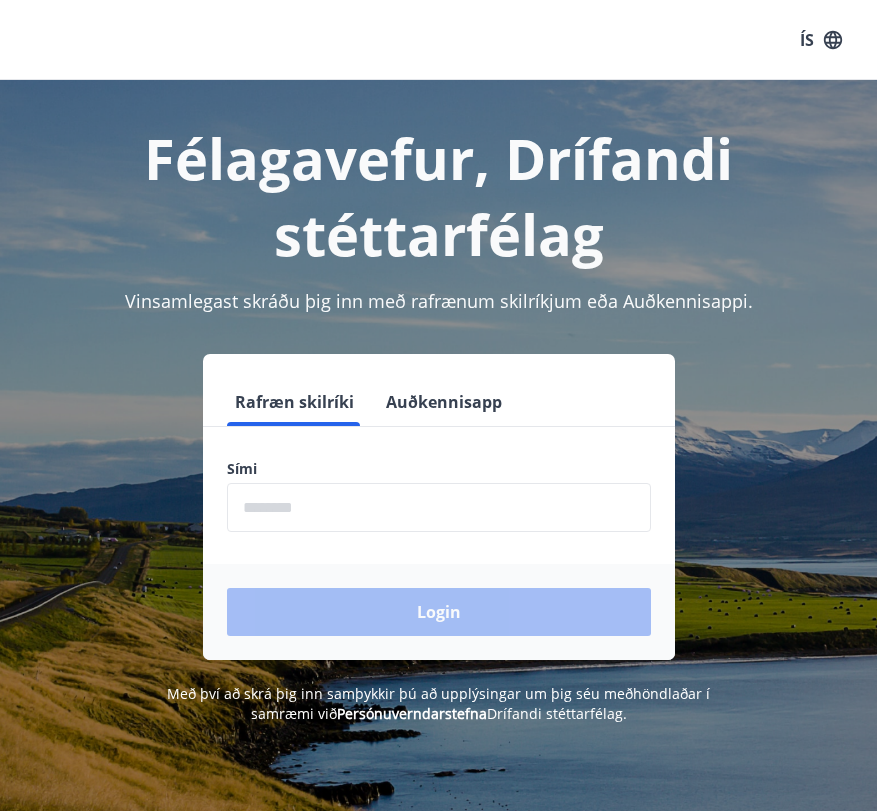 click at bounding box center [439, 507] 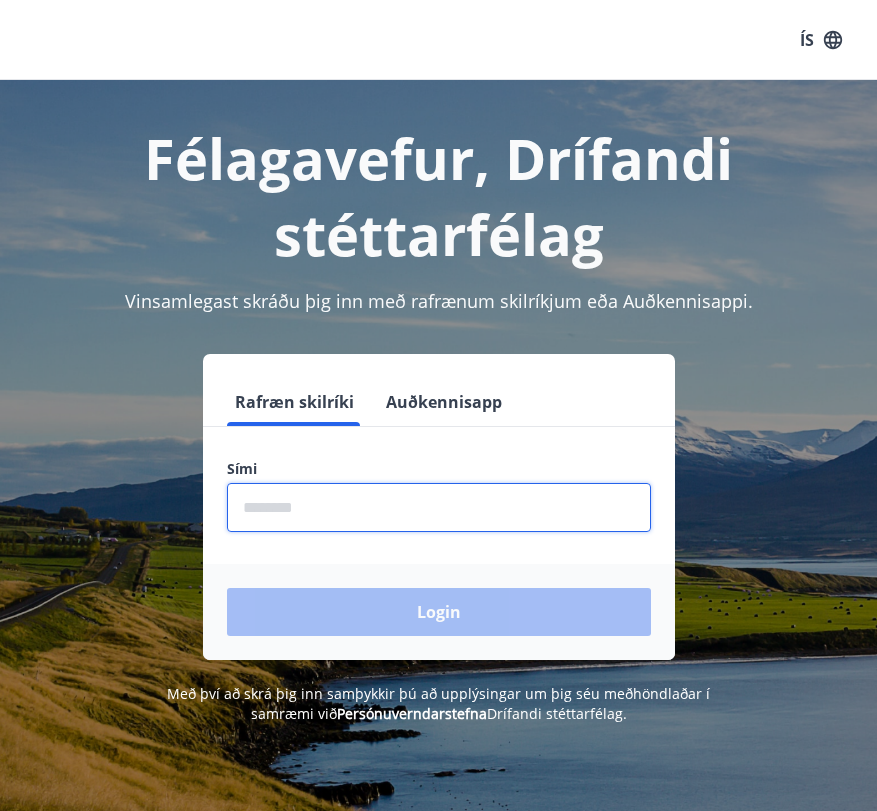 click on "Auðkennisapp" at bounding box center (444, 402) 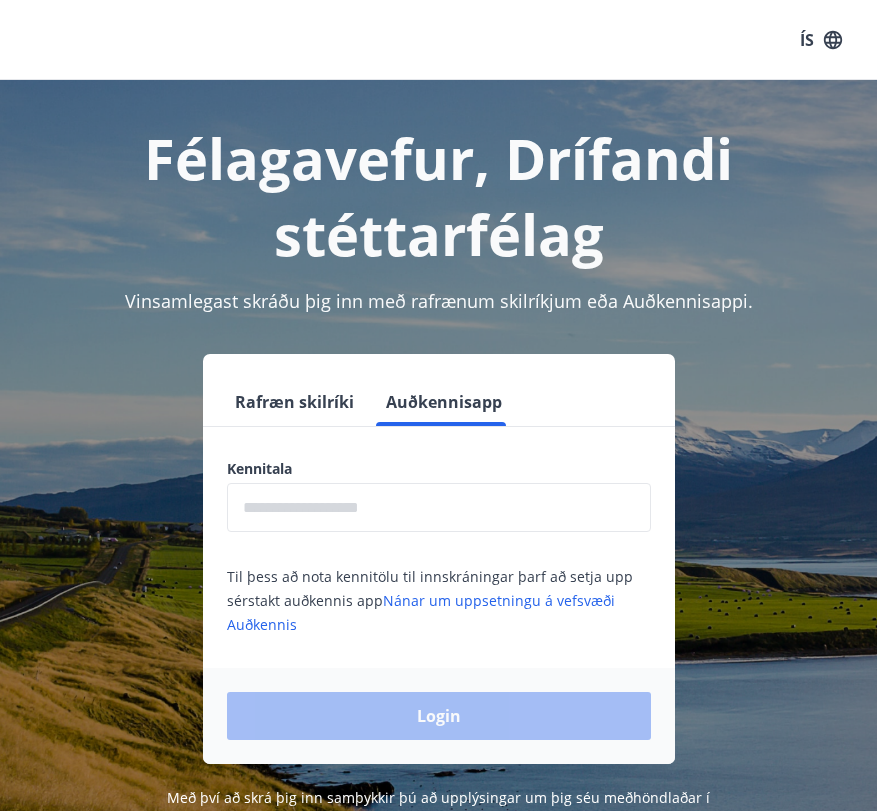 click at bounding box center (439, 507) 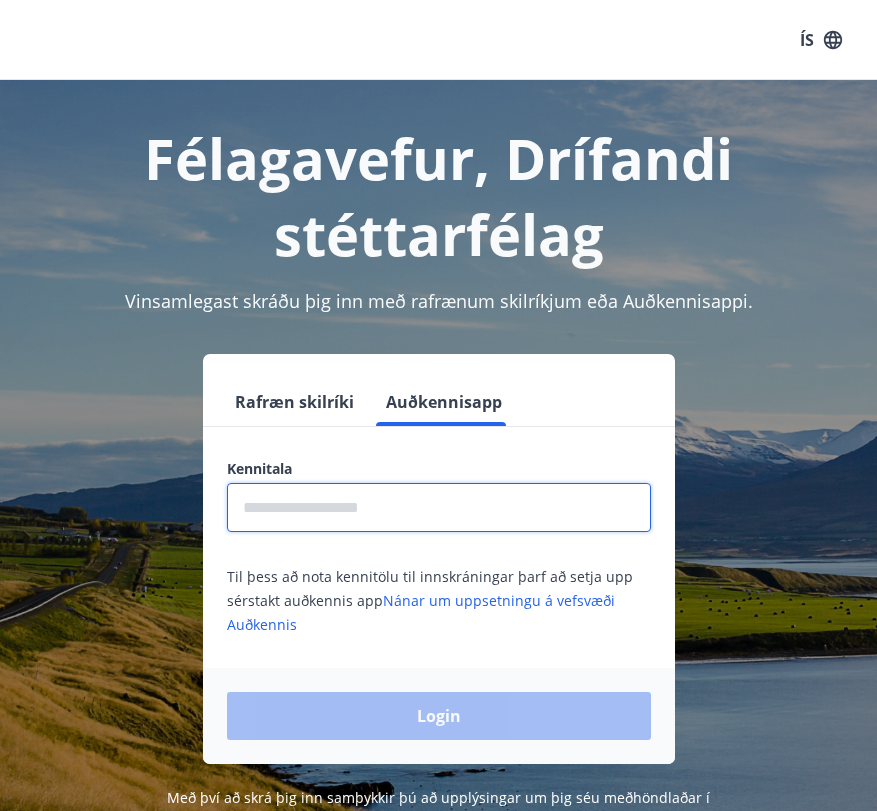 type on "**********" 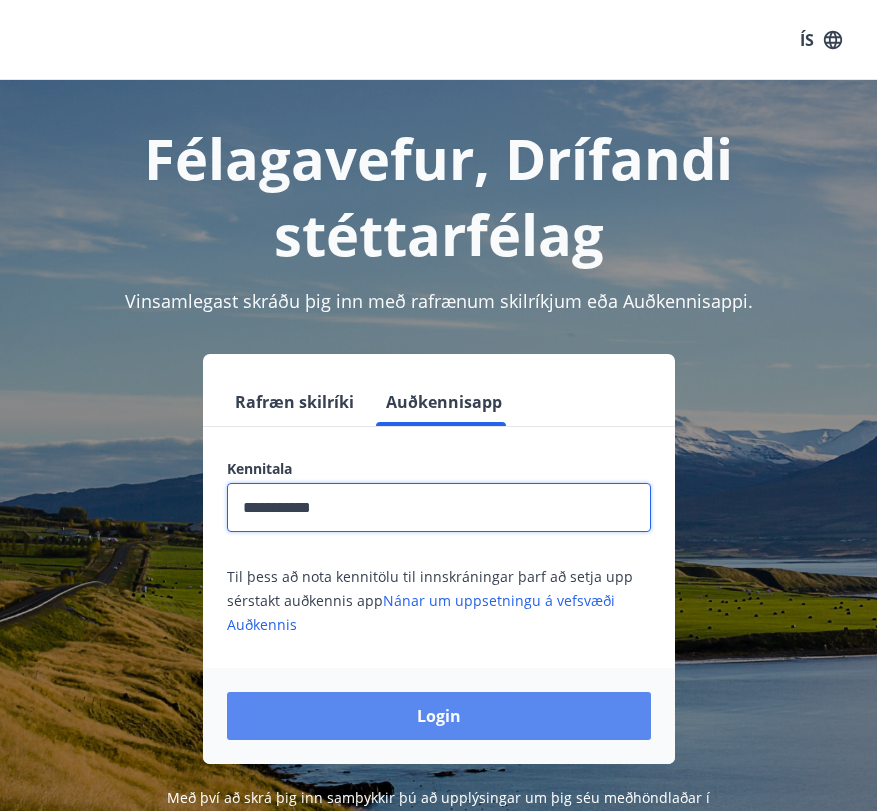 click on "Login" at bounding box center [439, 716] 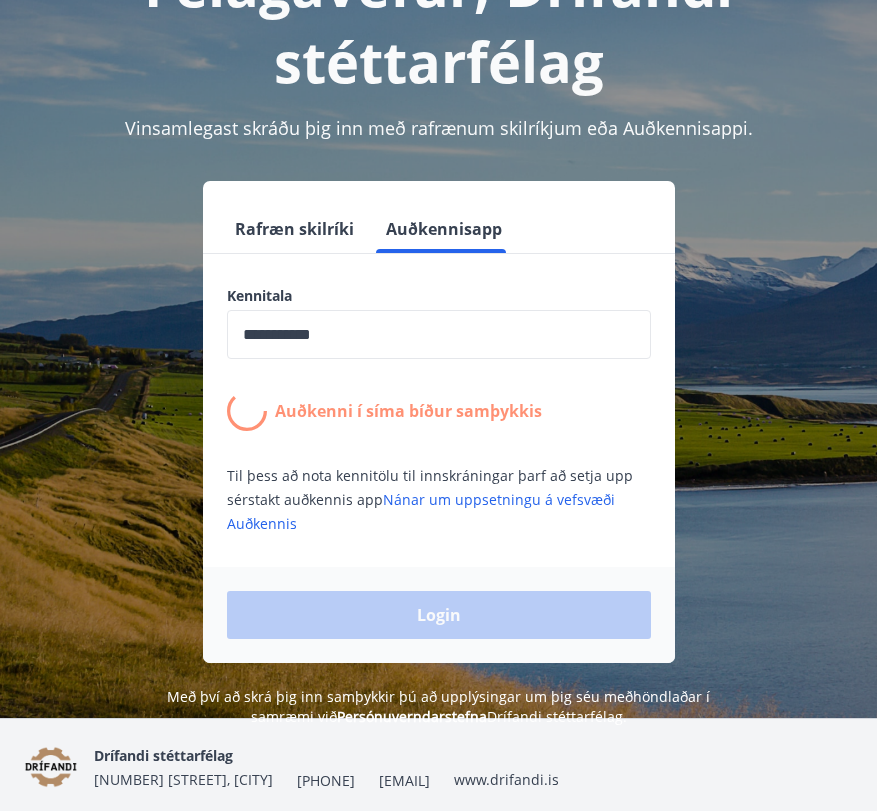 scroll, scrollTop: 169, scrollLeft: 0, axis: vertical 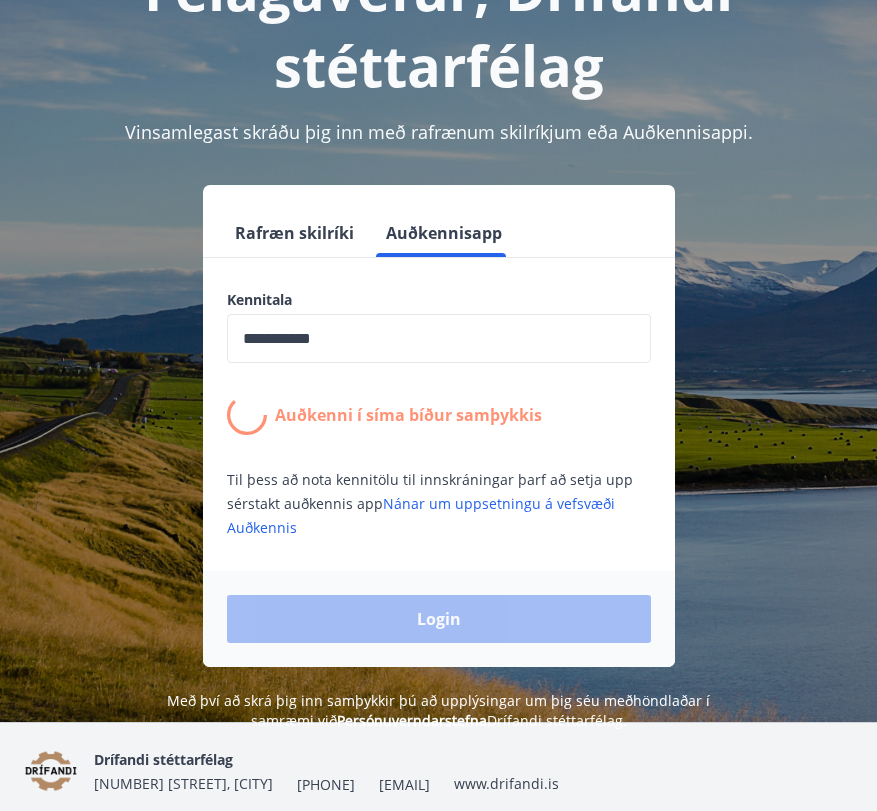 click on "Login" at bounding box center (439, 619) 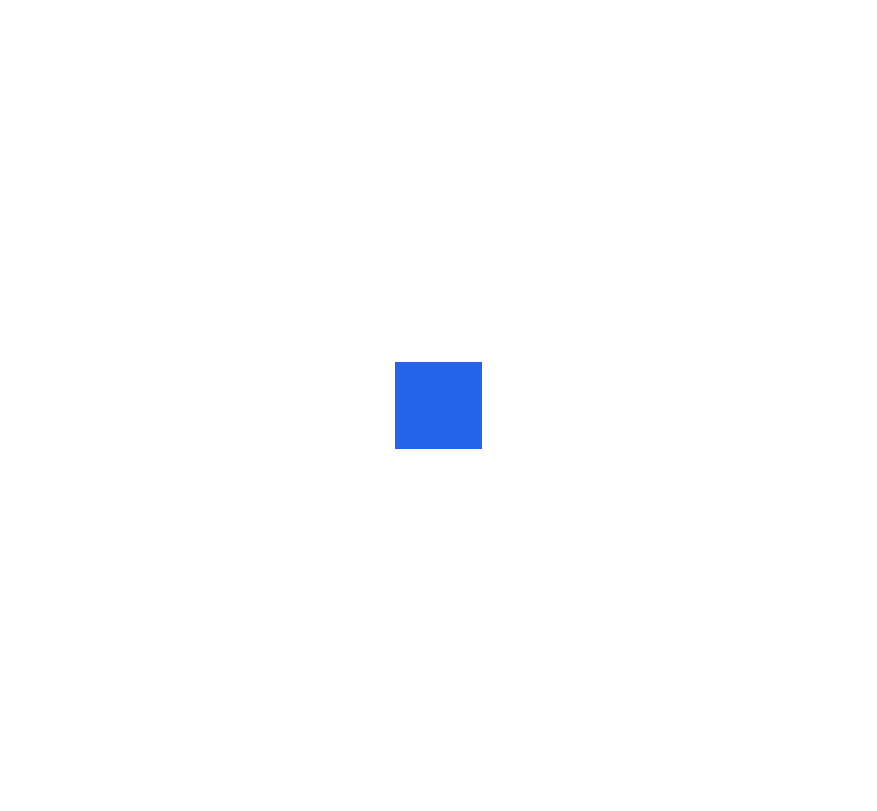 scroll, scrollTop: 0, scrollLeft: 0, axis: both 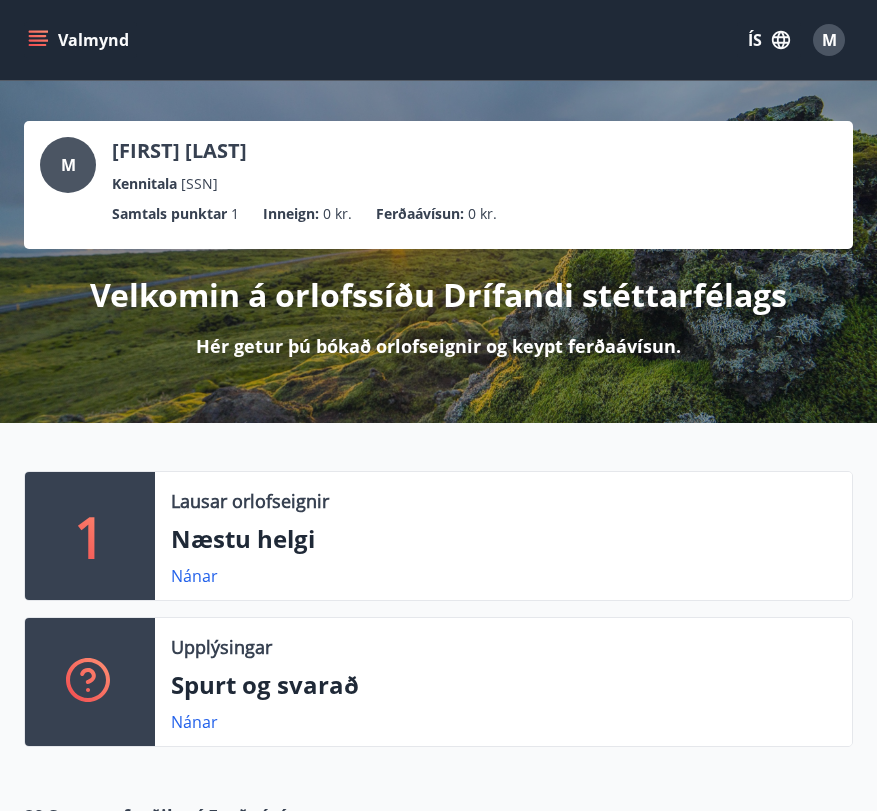 click on "ÍS" at bounding box center [769, 40] 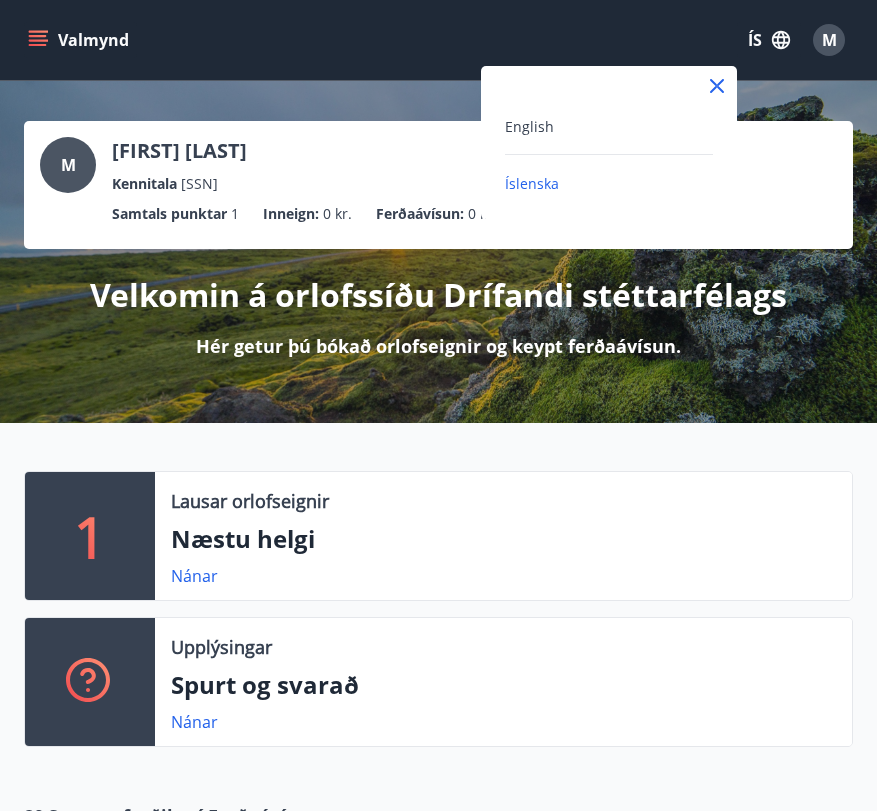 click on "English" at bounding box center [609, 134] 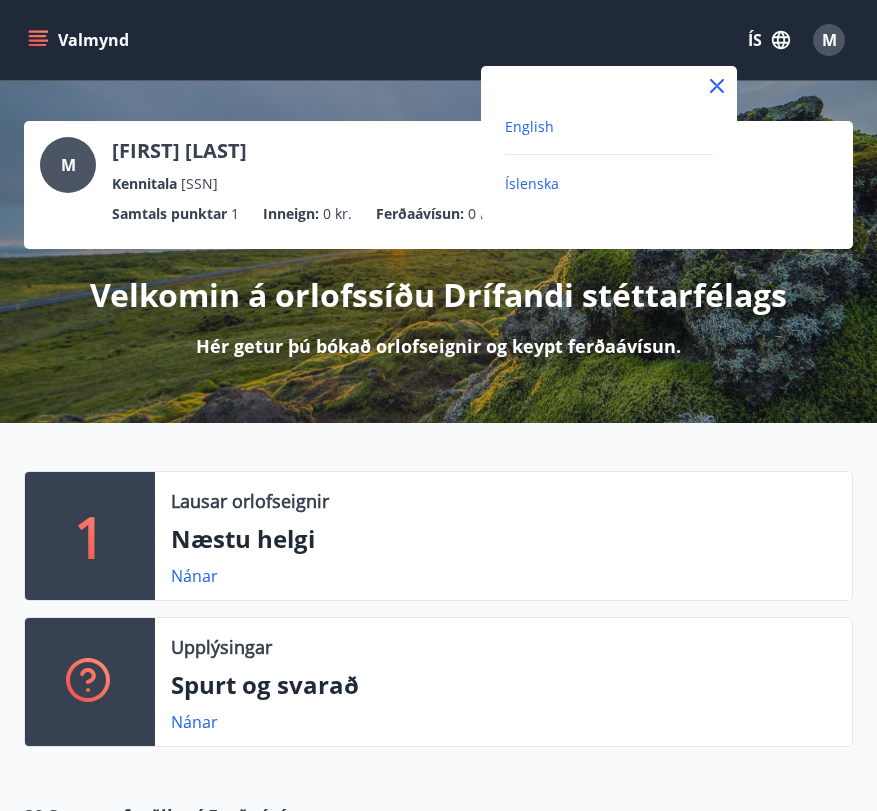 click on "English" at bounding box center (529, 126) 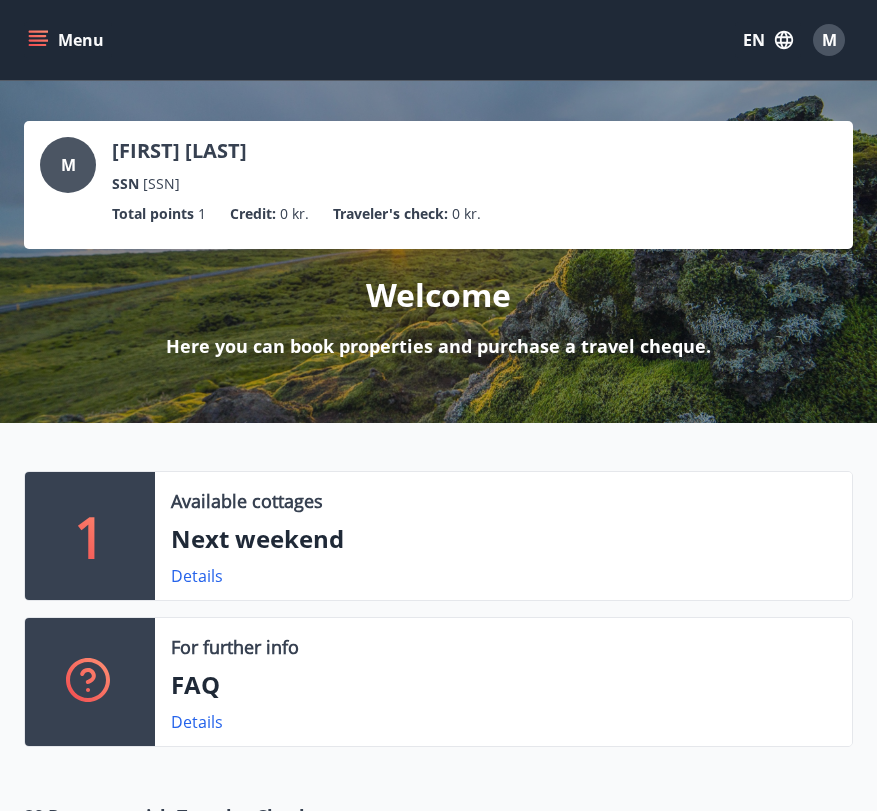 click on "Next weekend" at bounding box center (503, 539) 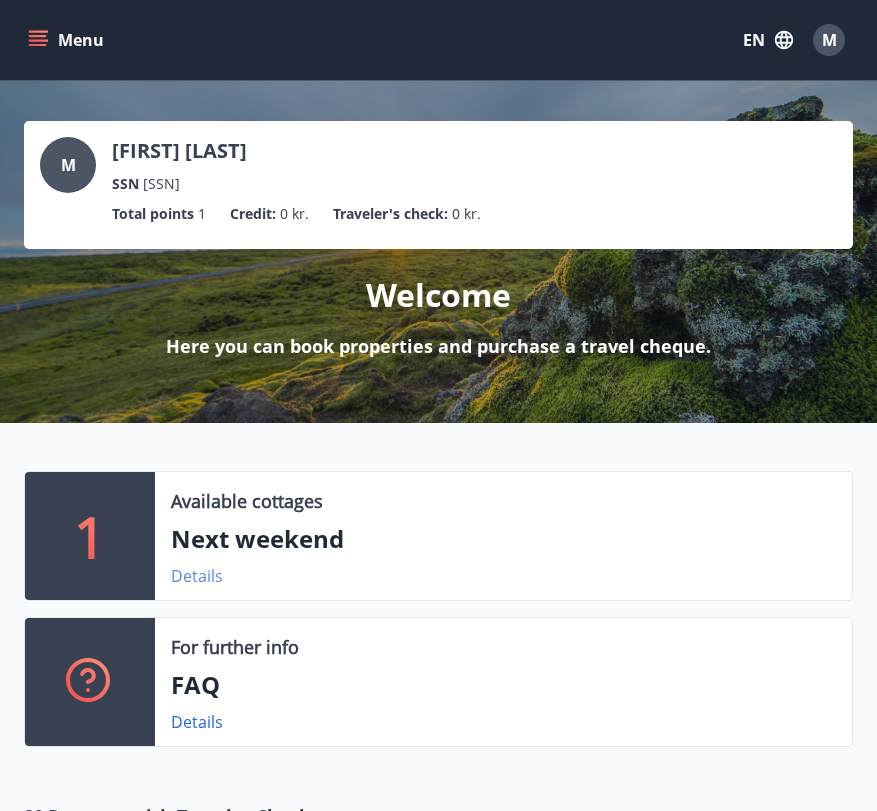 click on "Details" at bounding box center (197, 576) 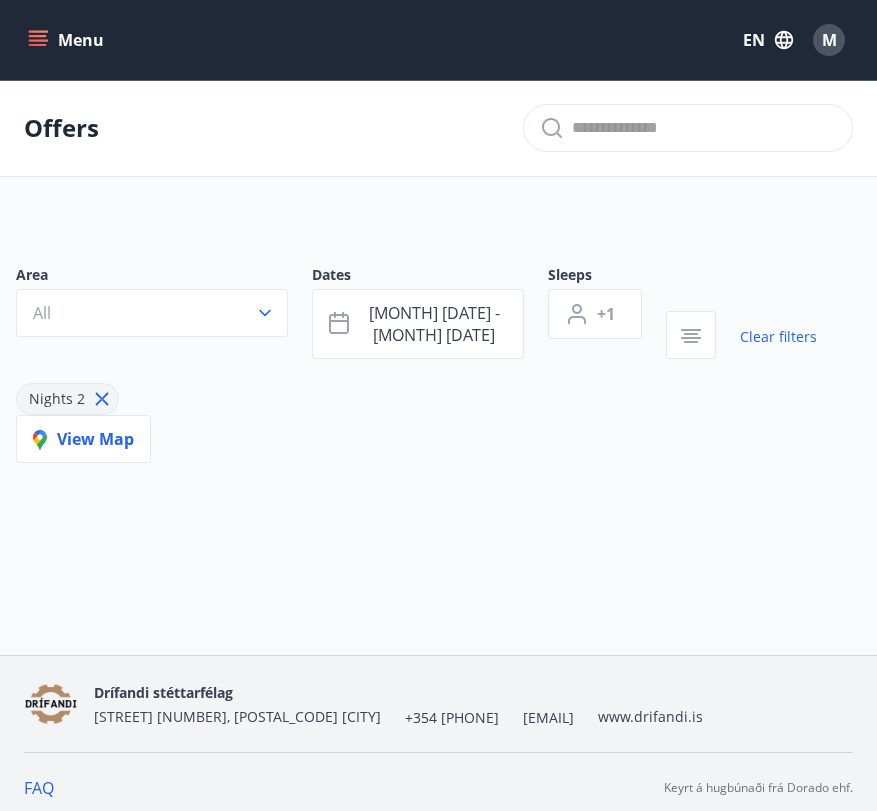type on "*" 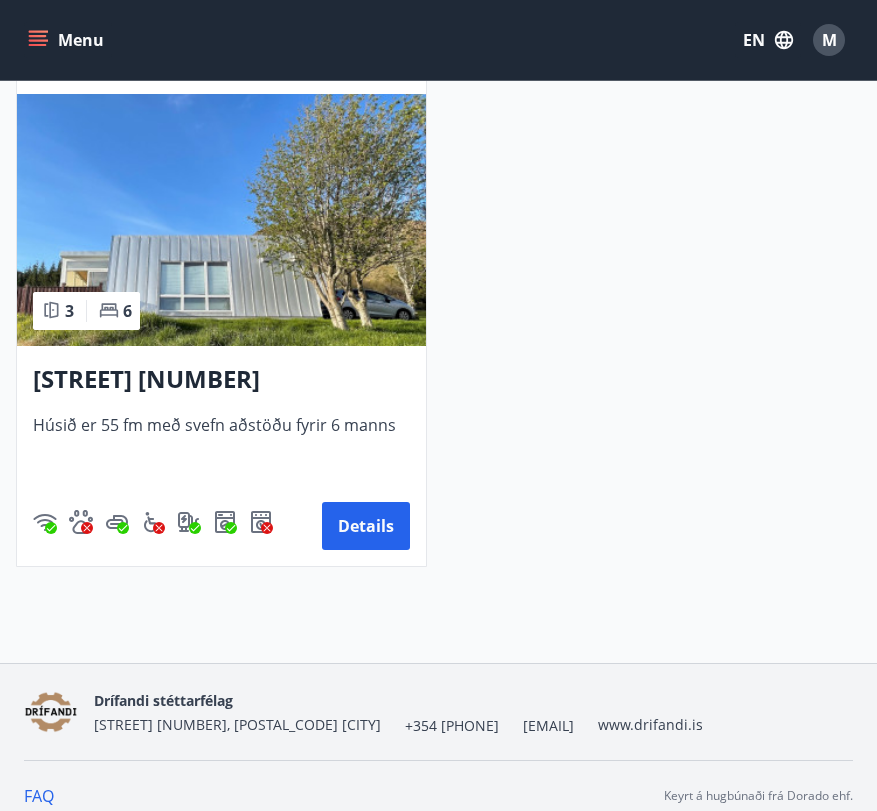 scroll, scrollTop: 0, scrollLeft: 0, axis: both 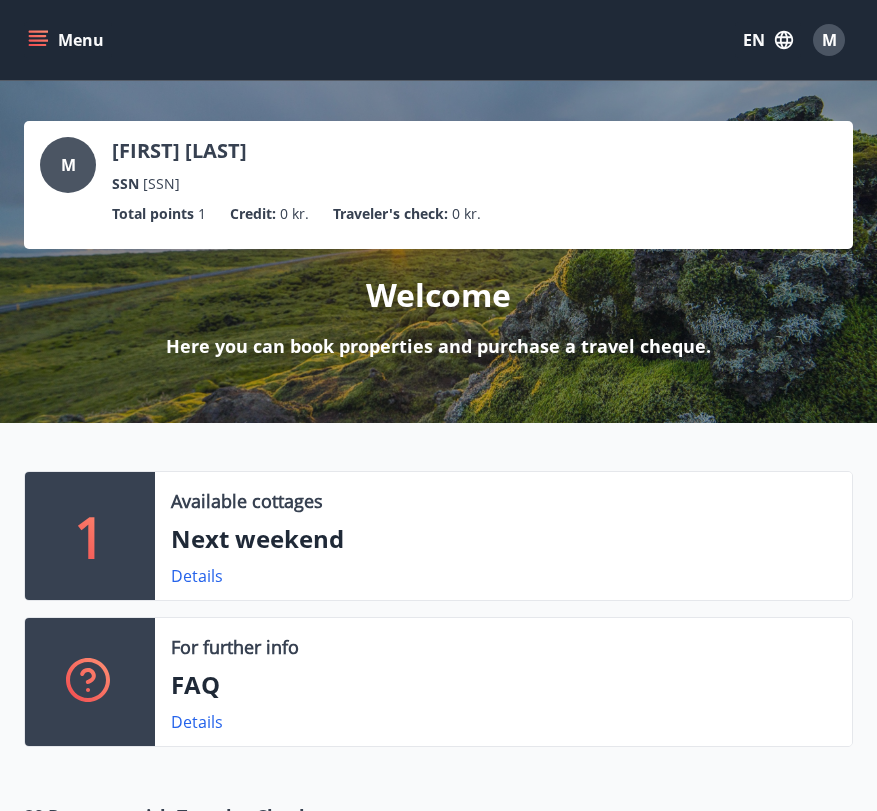click 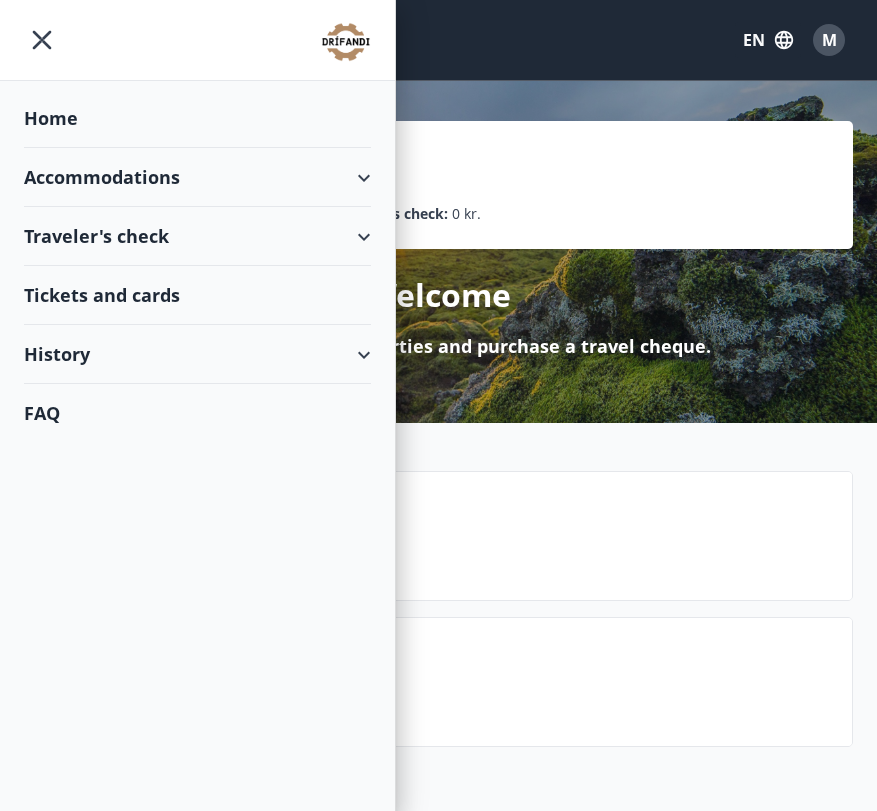 click on "History" at bounding box center (197, 354) 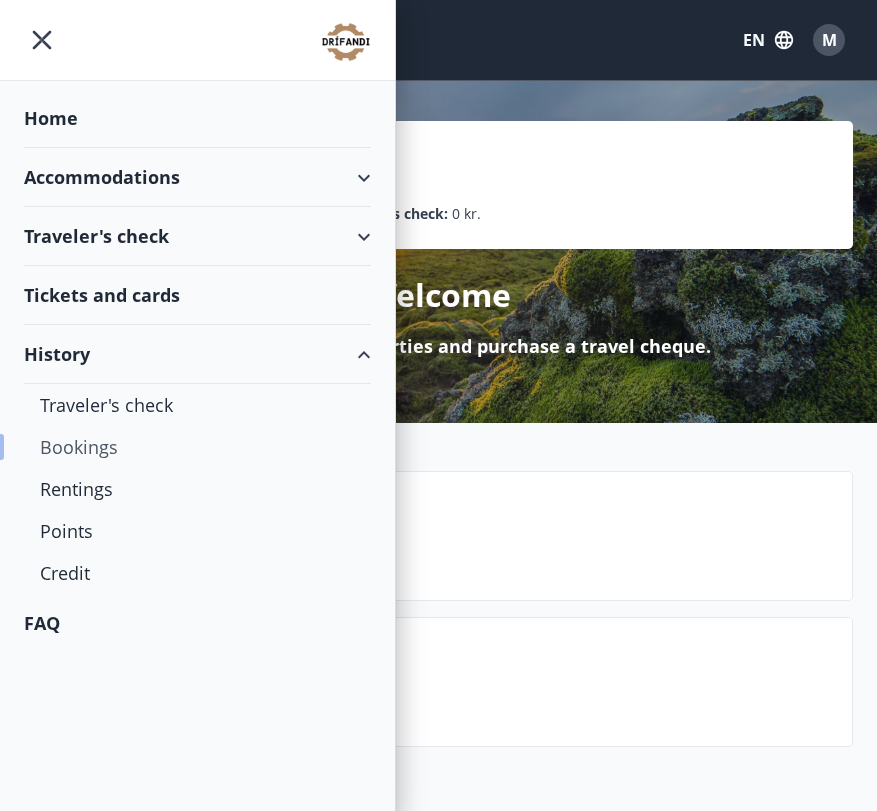 click on "Bookings" at bounding box center [197, 447] 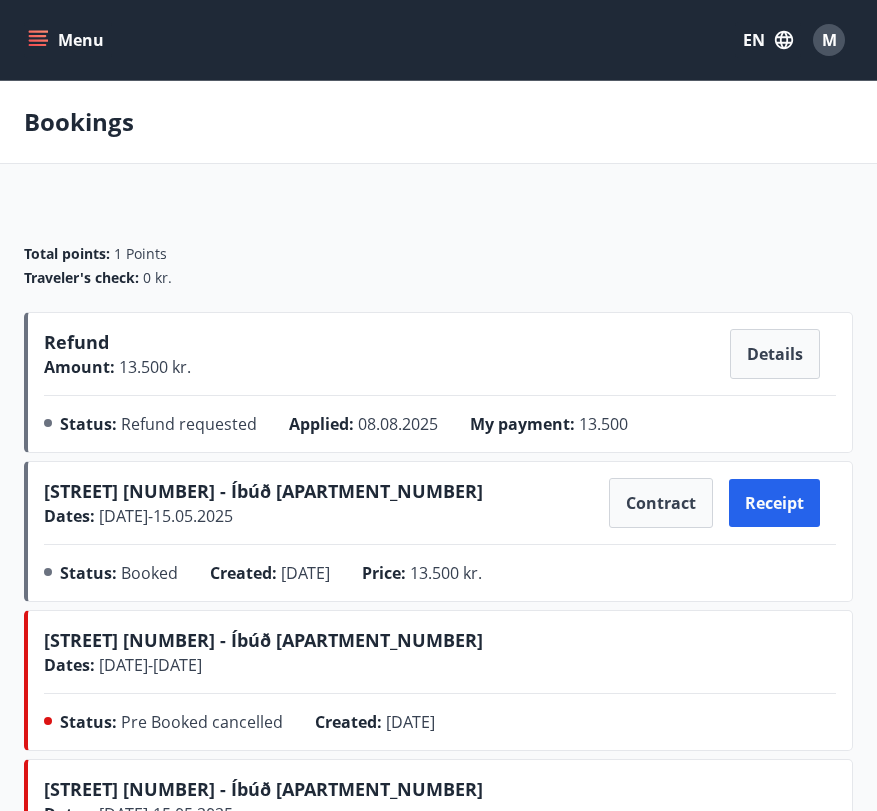 click on "[STREET] [NUMBER] - Íbúð [APARTMENT_NUMBER] Dates : [DATE]  -  [DATE] Contract Receipt Status : Booked Created : [DATE] Price : 13.500 kr." at bounding box center (440, 535) 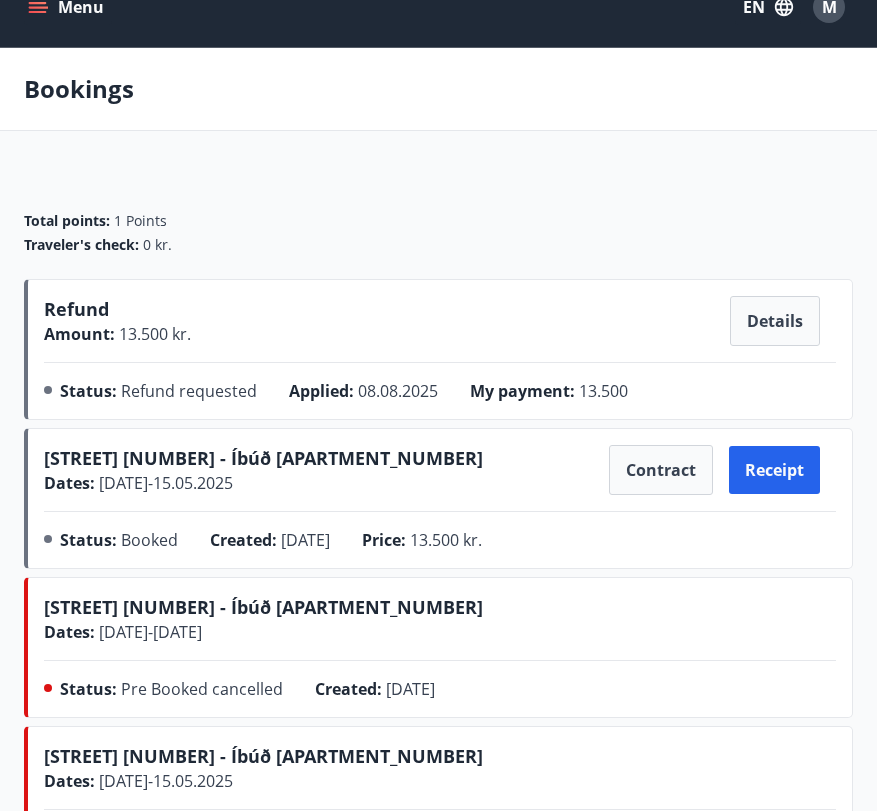 scroll, scrollTop: 28, scrollLeft: 0, axis: vertical 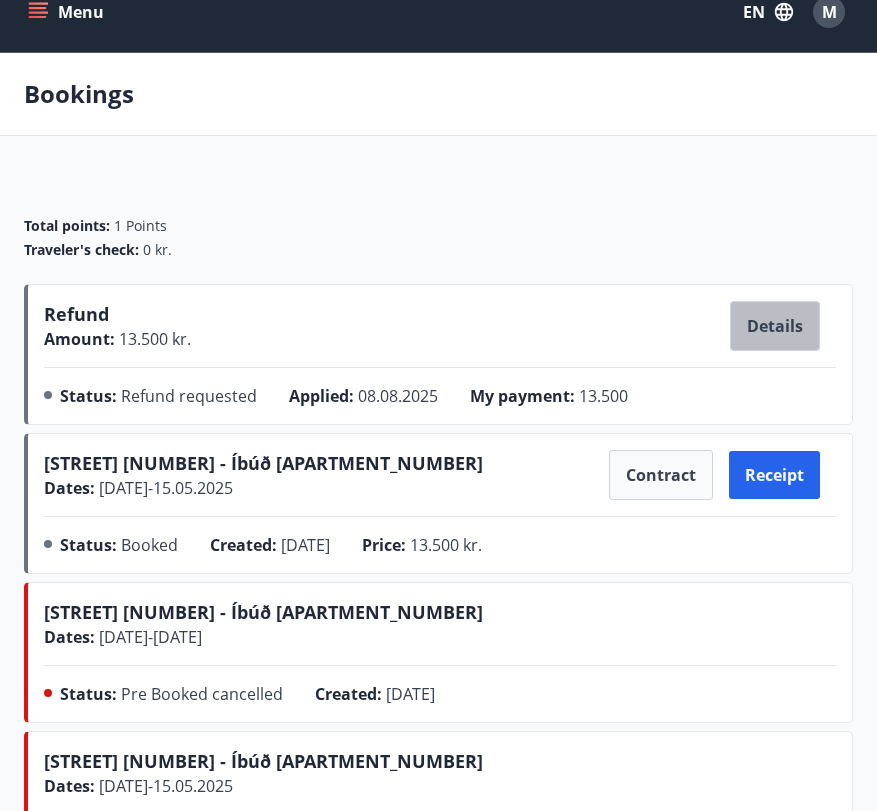 click on "Details" at bounding box center (775, 326) 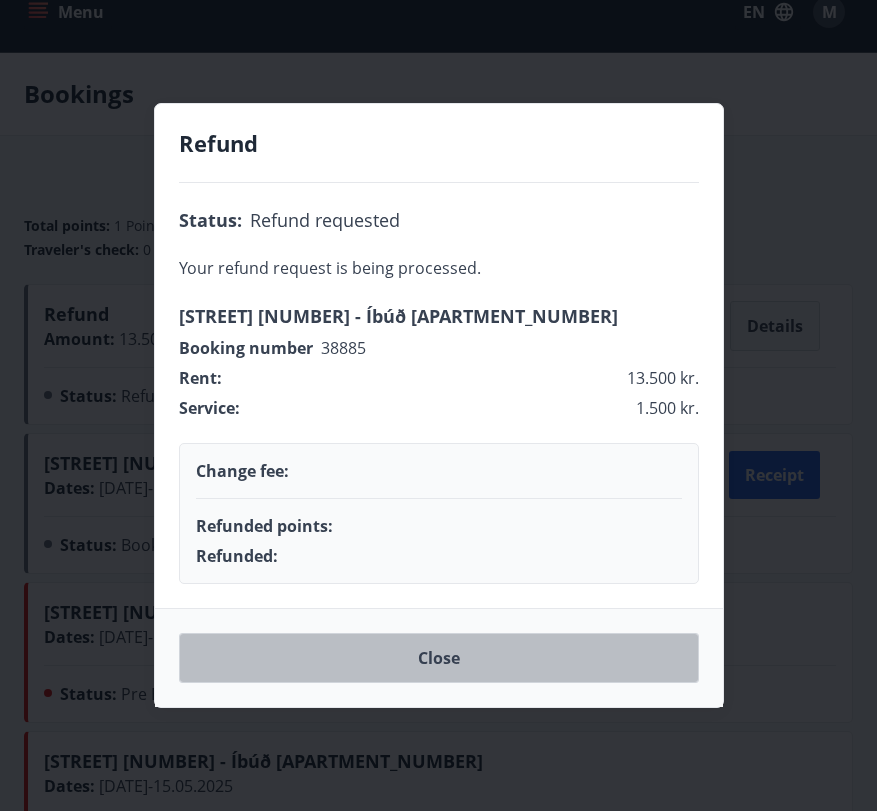 click on "Close" at bounding box center (439, 658) 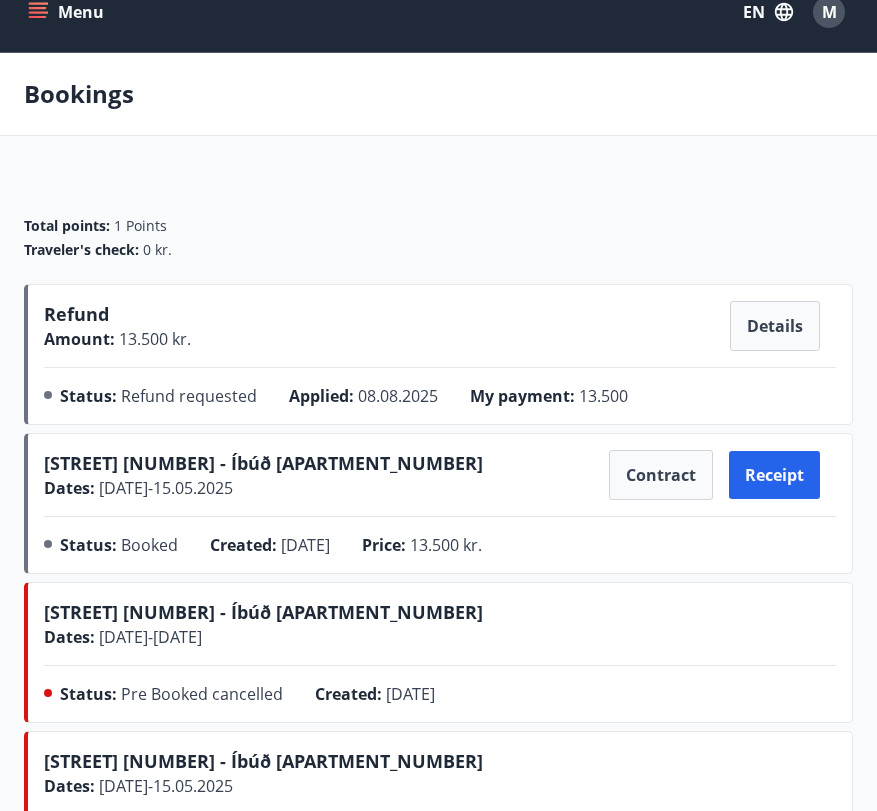 click on "Menu" at bounding box center [68, 12] 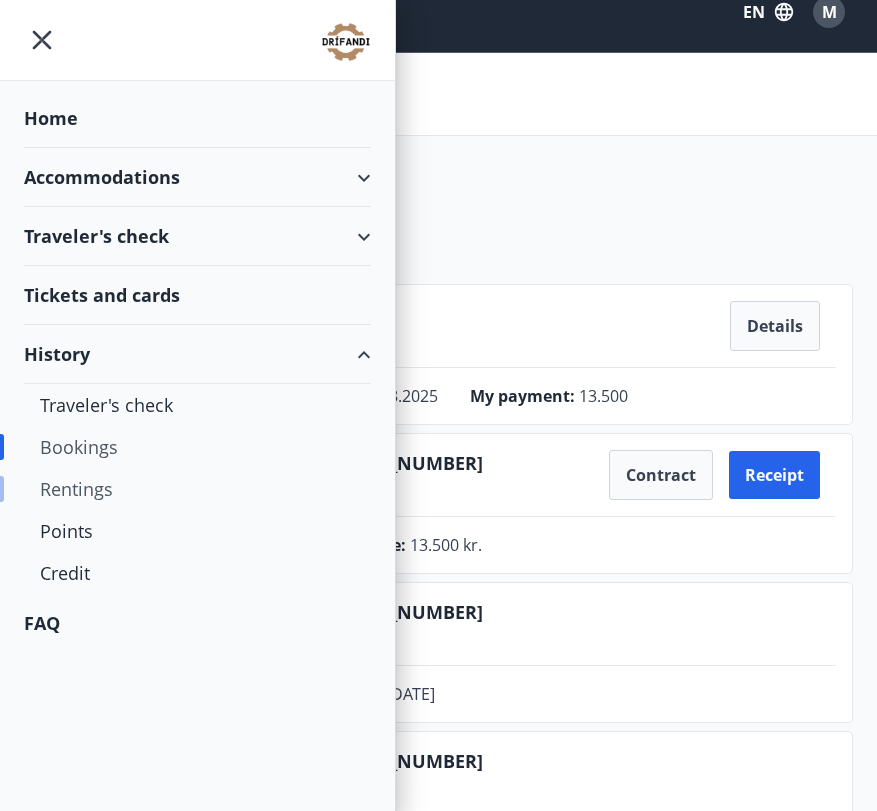 click on "Rentings" at bounding box center [197, 489] 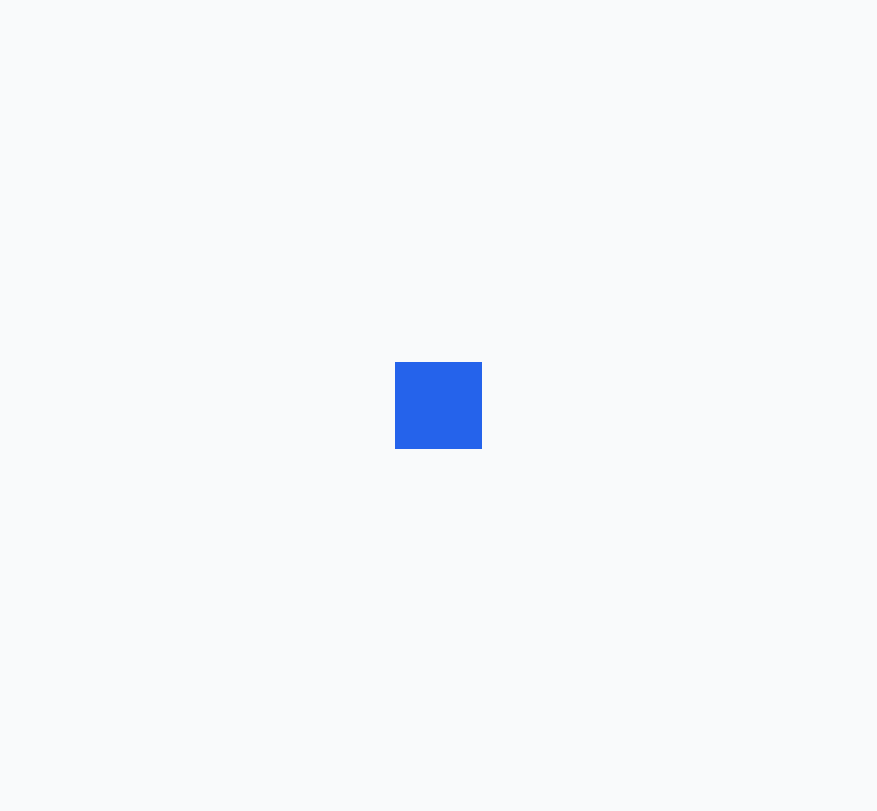 scroll, scrollTop: 0, scrollLeft: 0, axis: both 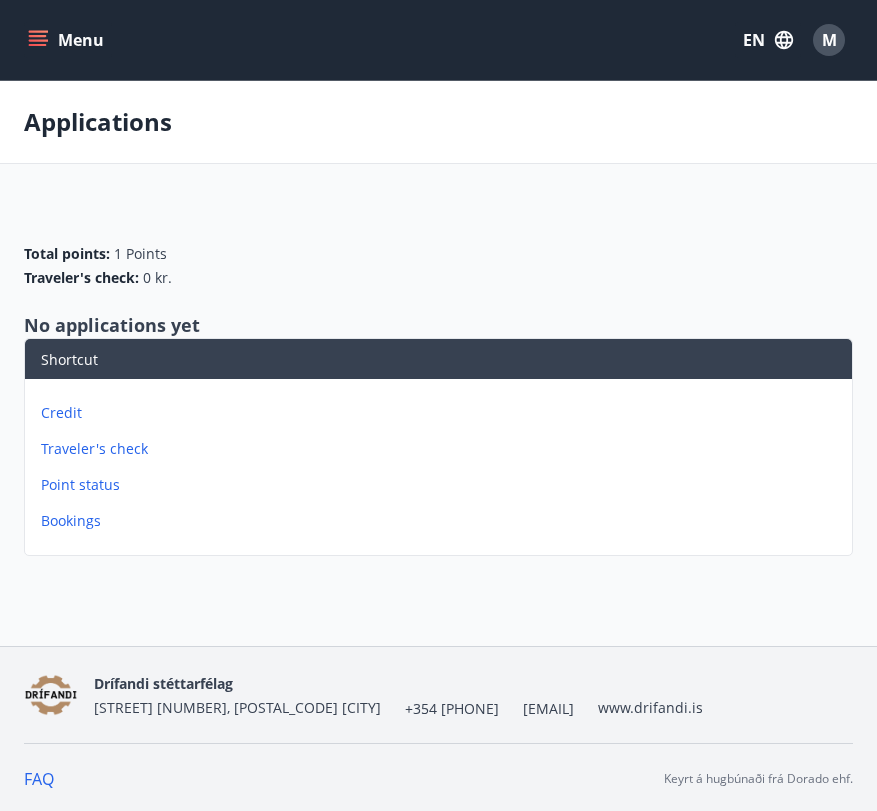 click on "Menu" at bounding box center [68, 40] 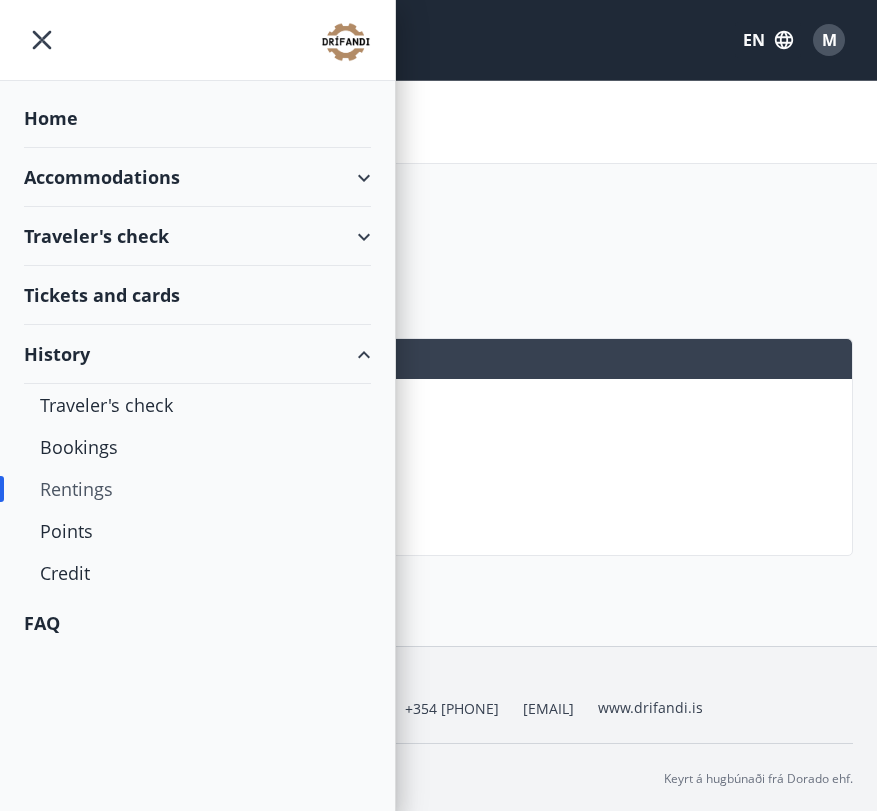 click on "Accommodations" at bounding box center [197, 177] 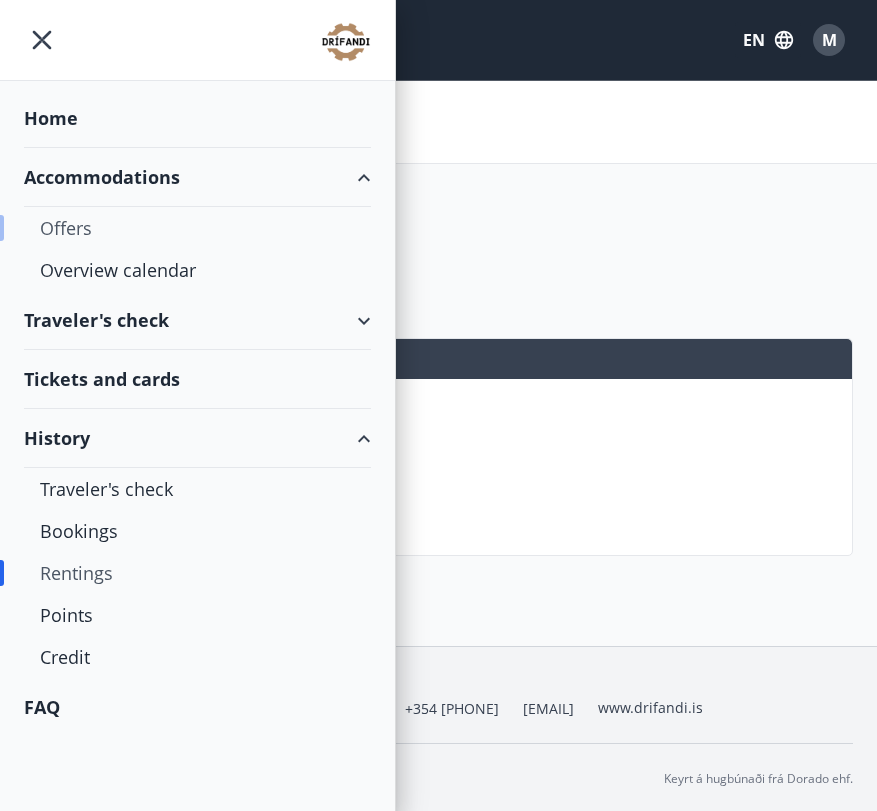click on "Offers" at bounding box center (197, 228) 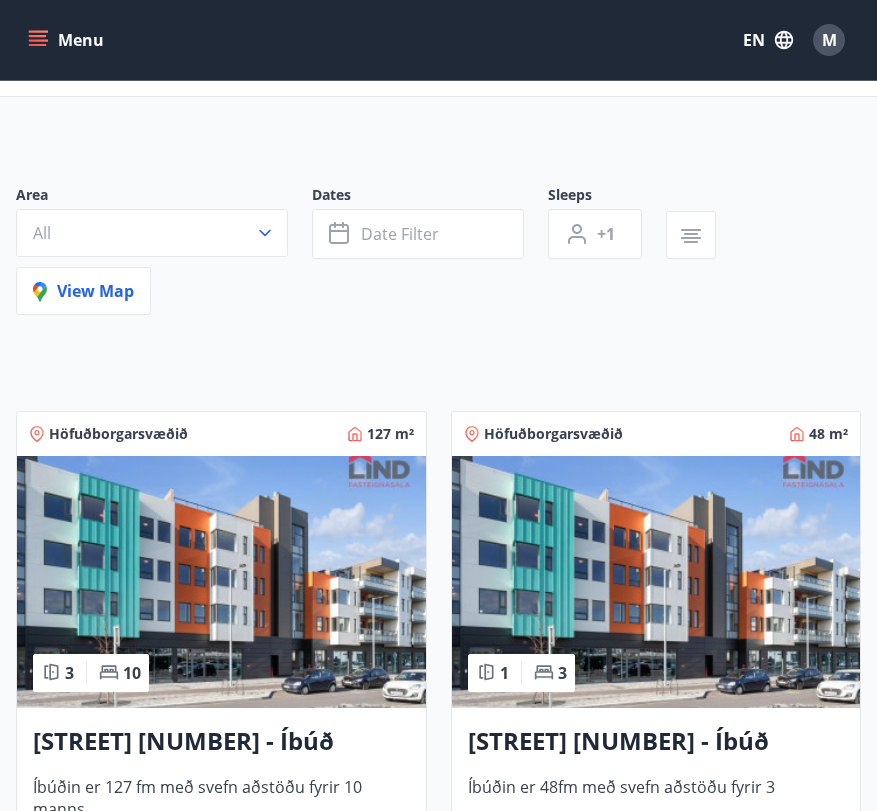 scroll, scrollTop: 82, scrollLeft: 0, axis: vertical 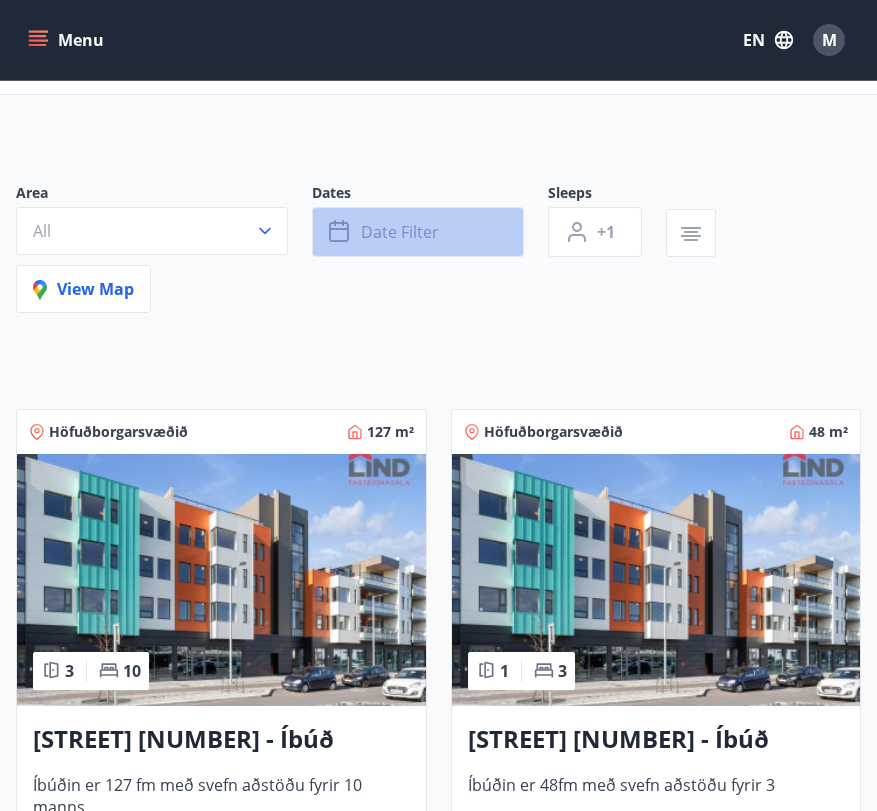 click on "Date filter" at bounding box center [400, 232] 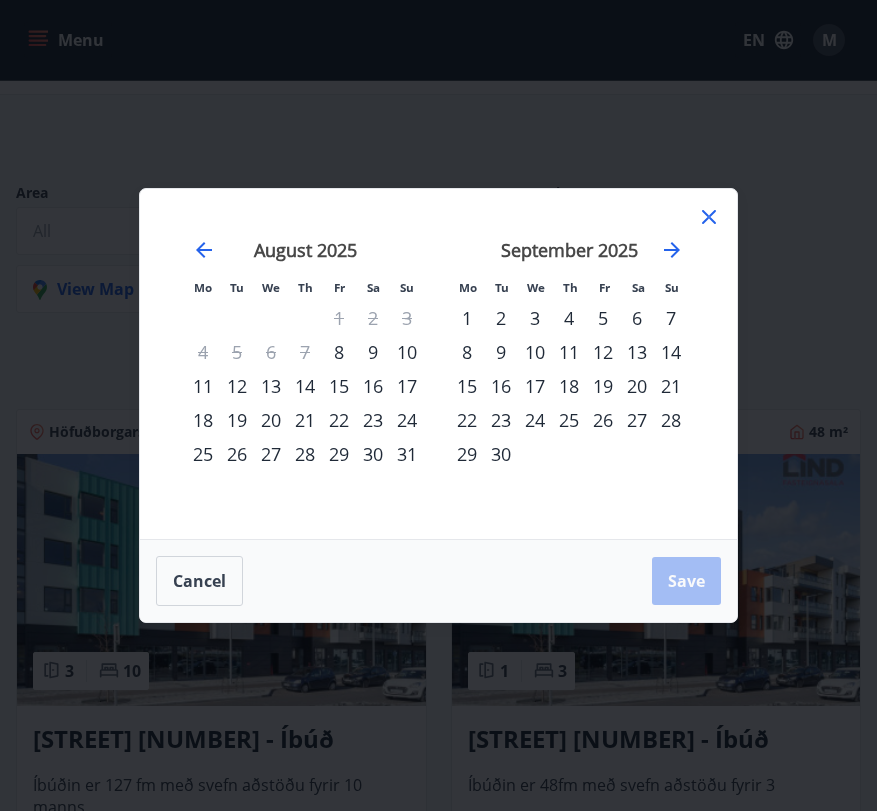 click on "18" at bounding box center (203, 420) 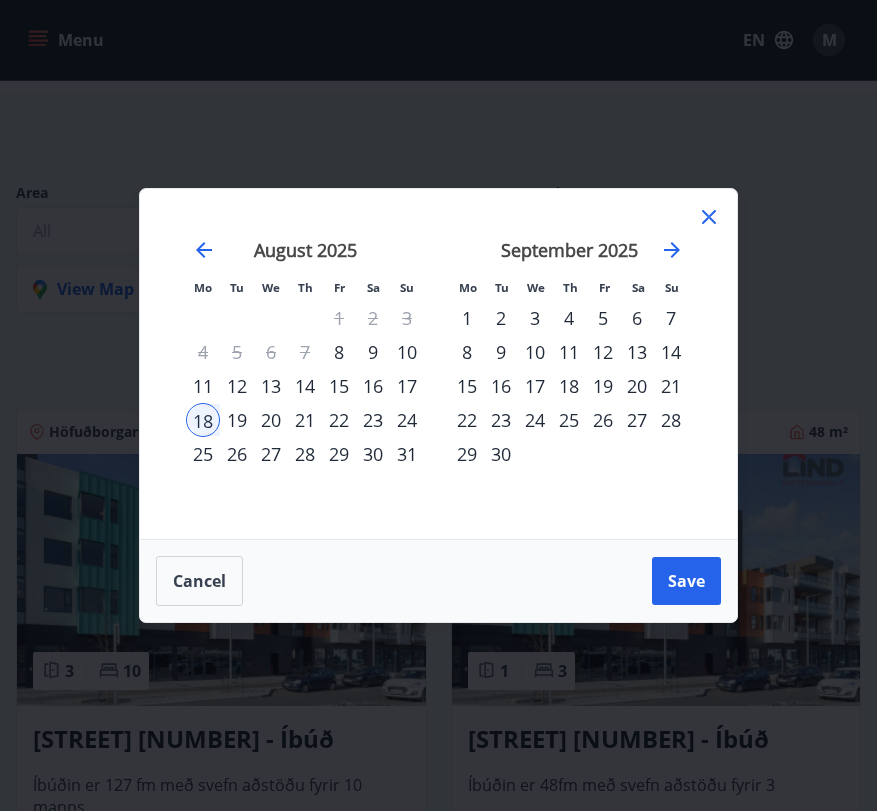 click on "21" at bounding box center (305, 420) 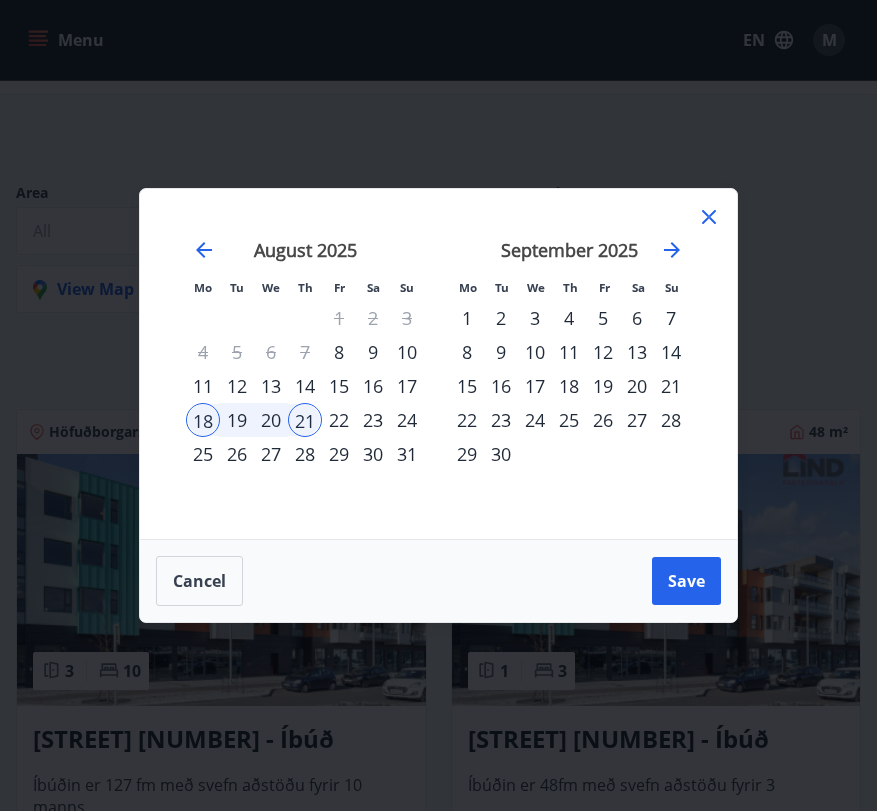 click on "21" at bounding box center (305, 420) 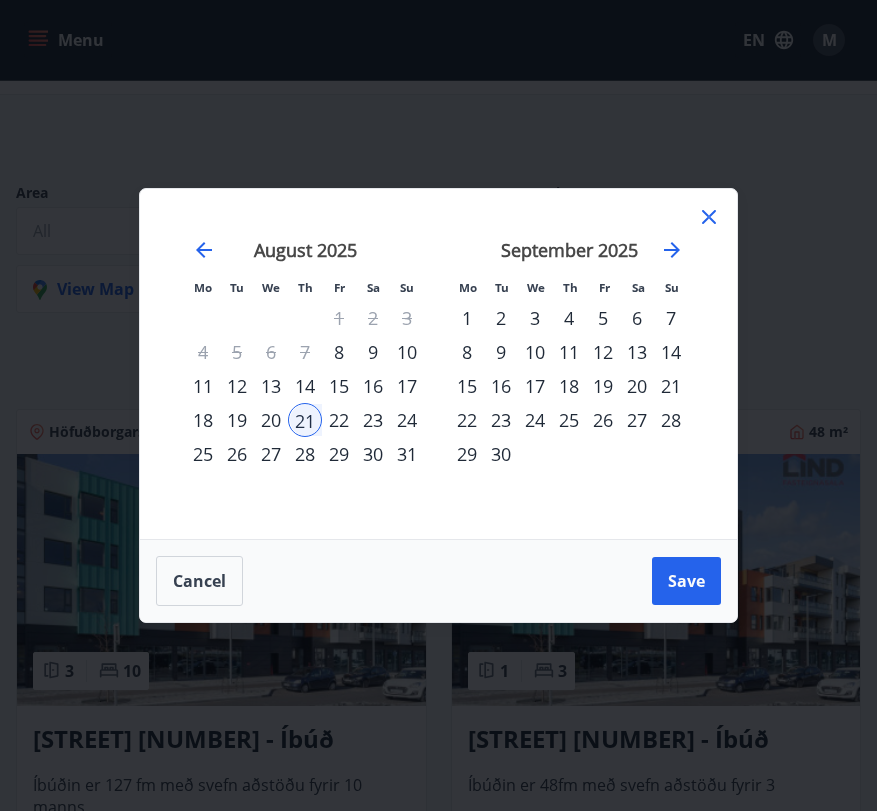 click on "20" at bounding box center [271, 420] 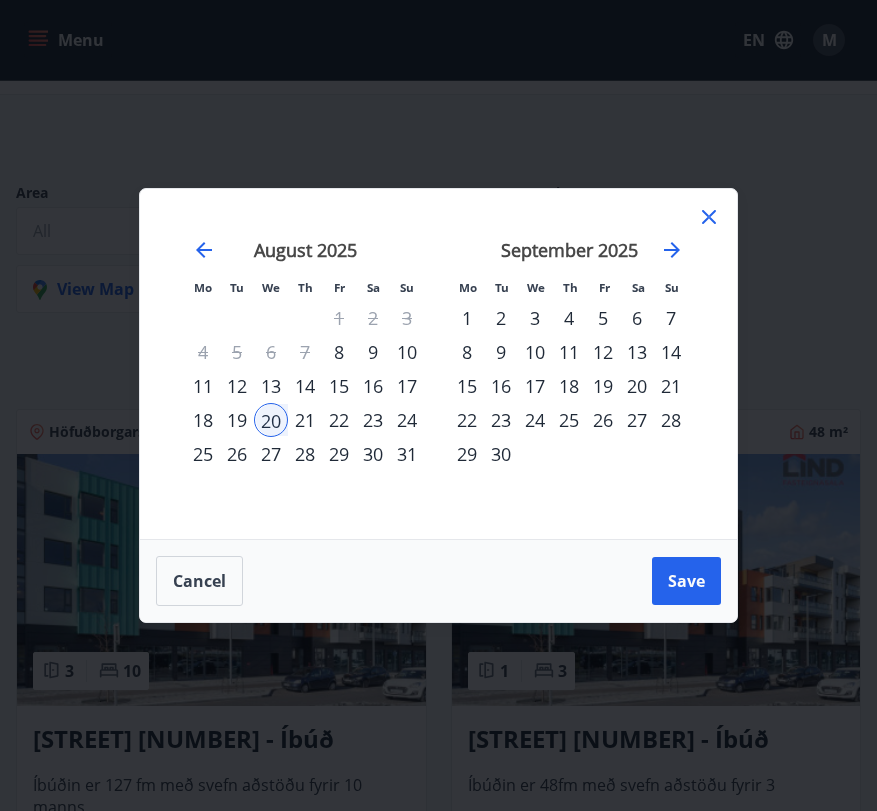 click on "[MONTH] [YEAR] 1 2 3 4 5 6 7 8 9 10 11 12 13 14 15 16 17 18 19 20 21 22 23 24 25 26 27 28 29 30 31" at bounding box center [305, 377] 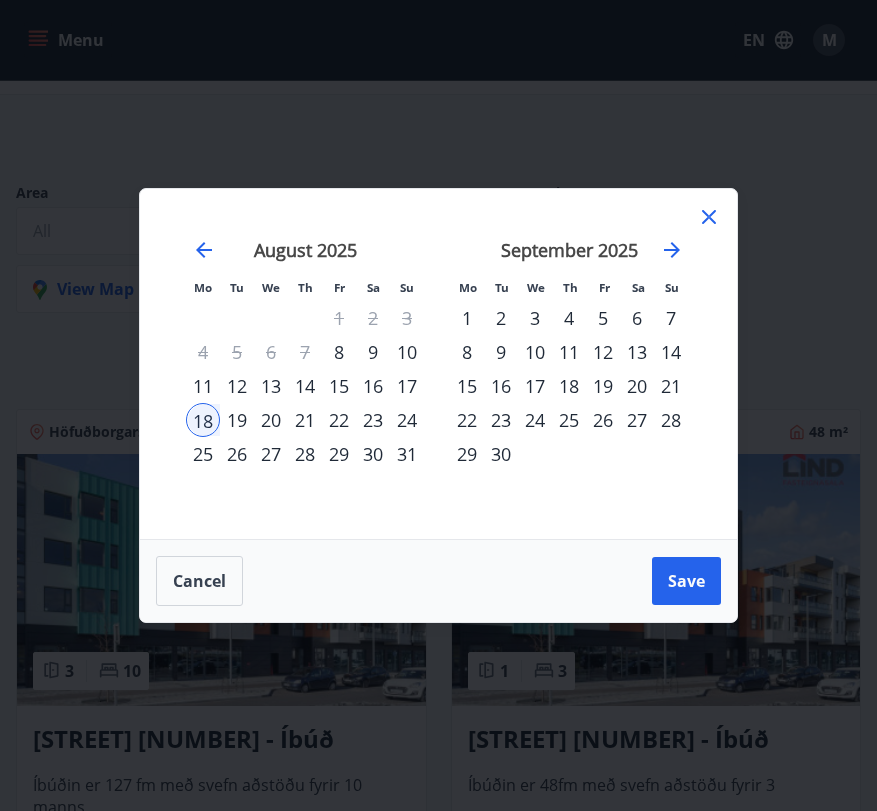 click on "20" at bounding box center [271, 420] 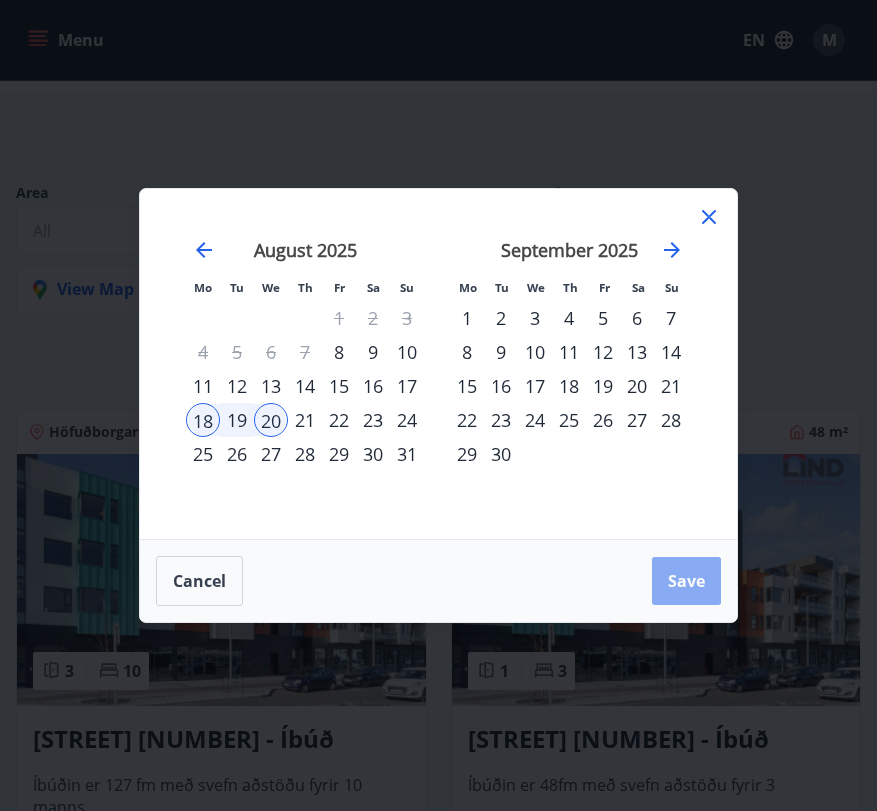 click on "Save" at bounding box center (686, 581) 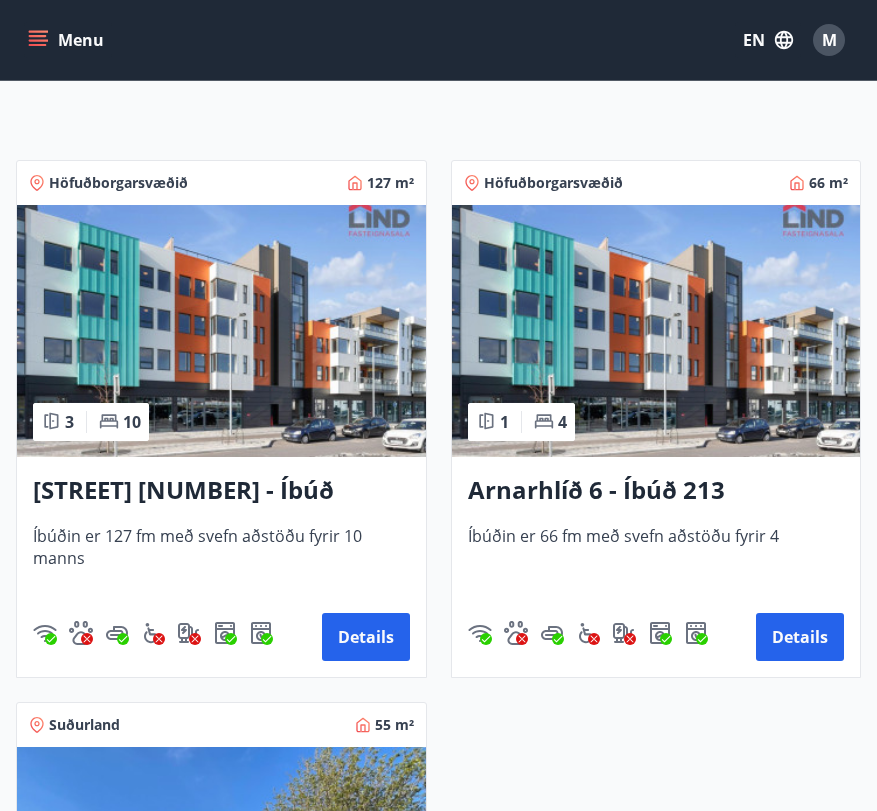 scroll, scrollTop: 353, scrollLeft: 0, axis: vertical 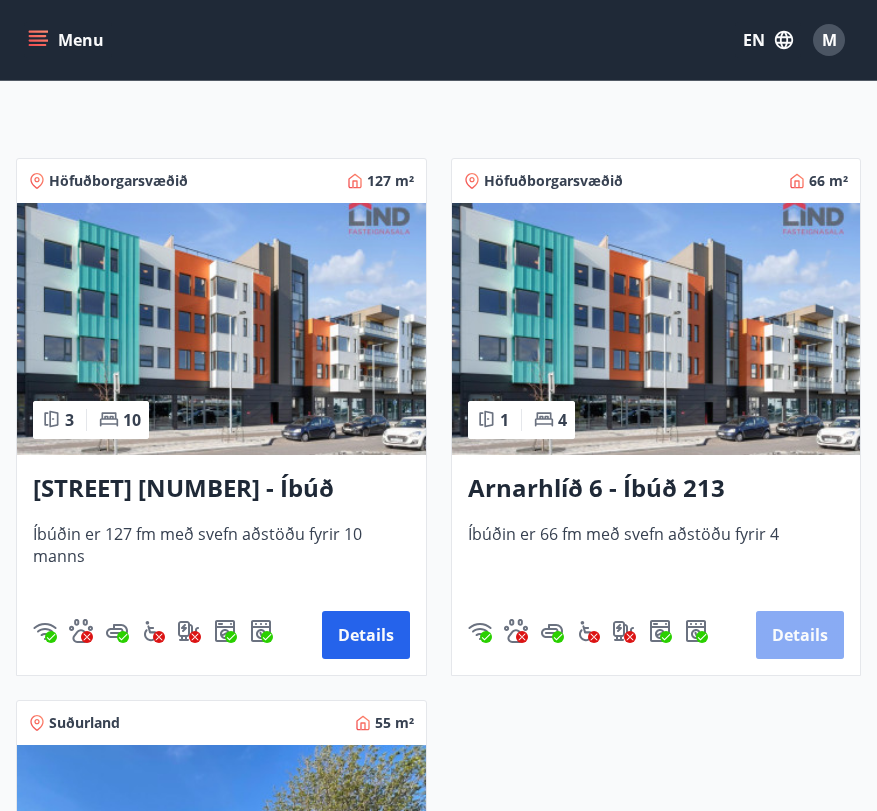 click on "Details" at bounding box center (800, 635) 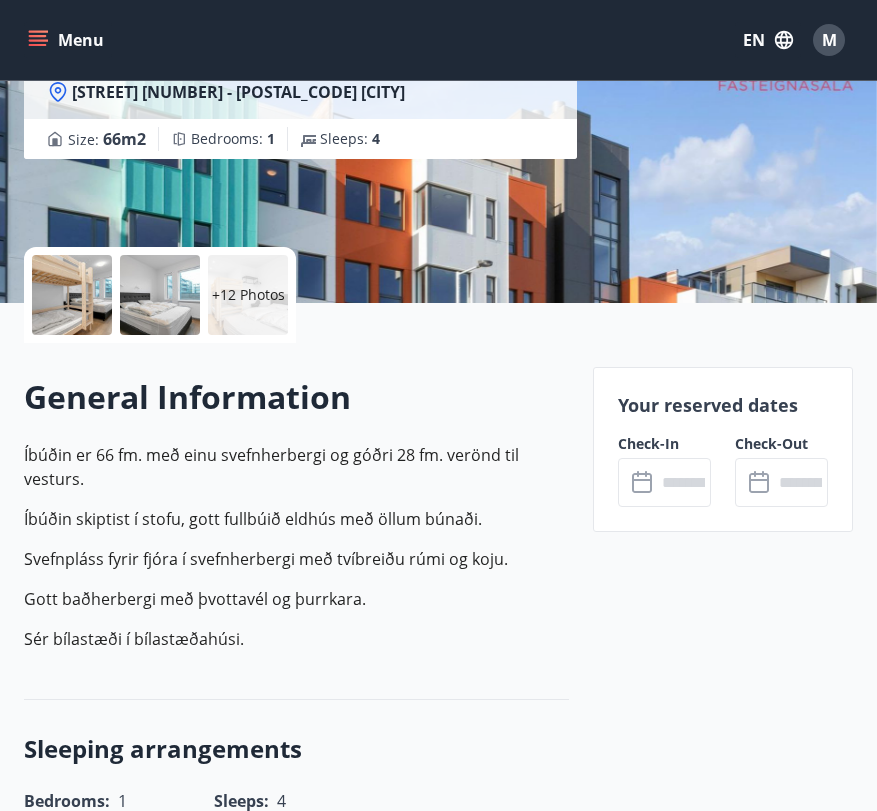 scroll, scrollTop: 382, scrollLeft: 0, axis: vertical 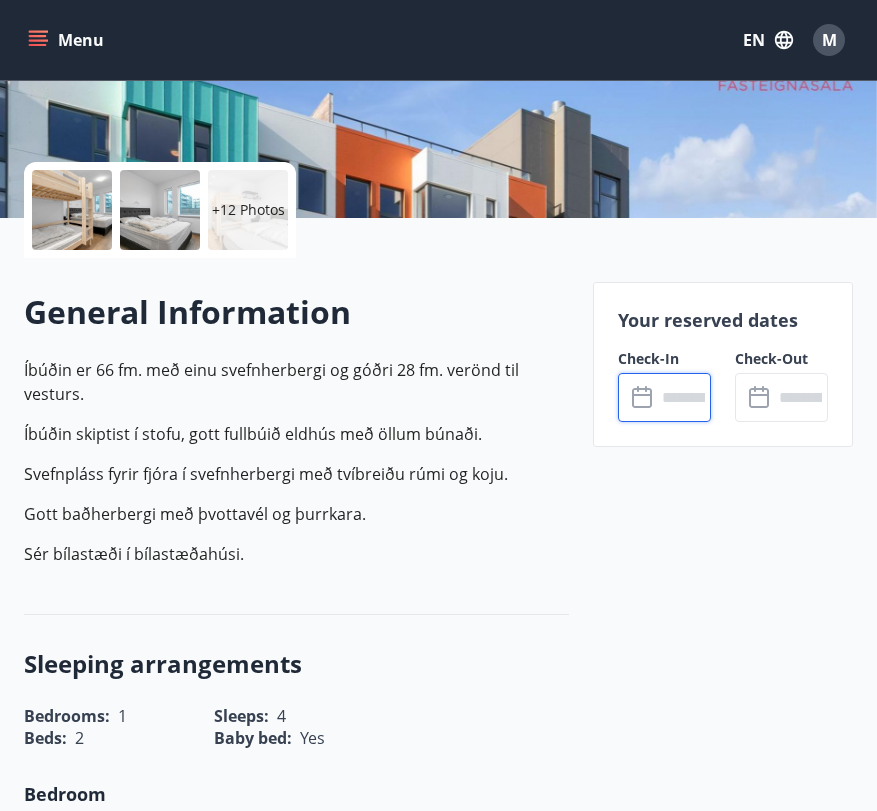 click at bounding box center [683, 397] 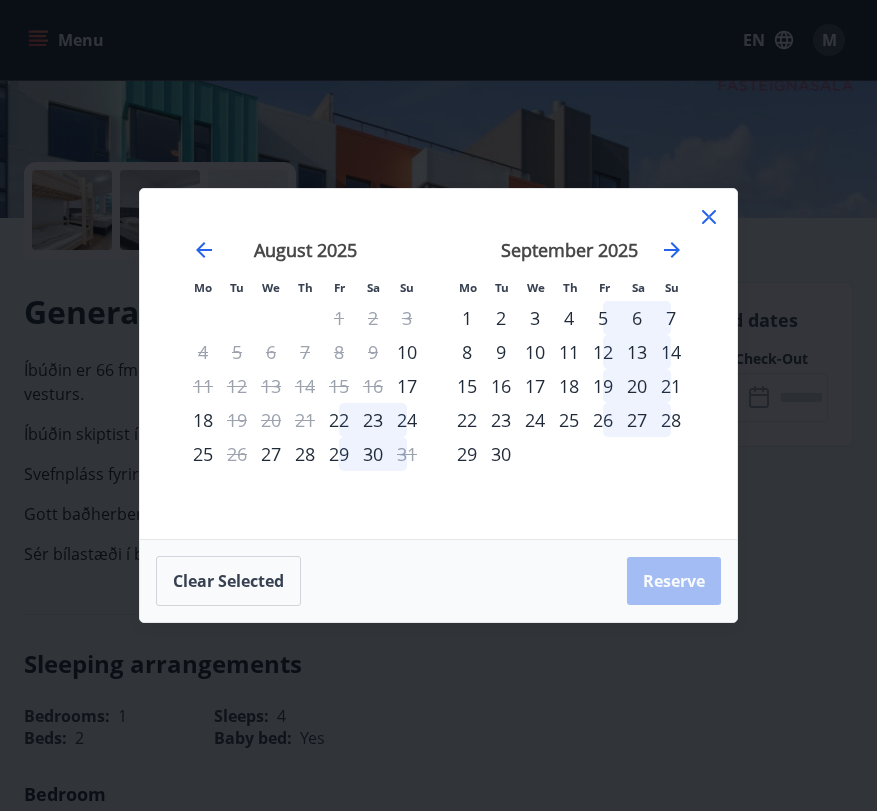 click 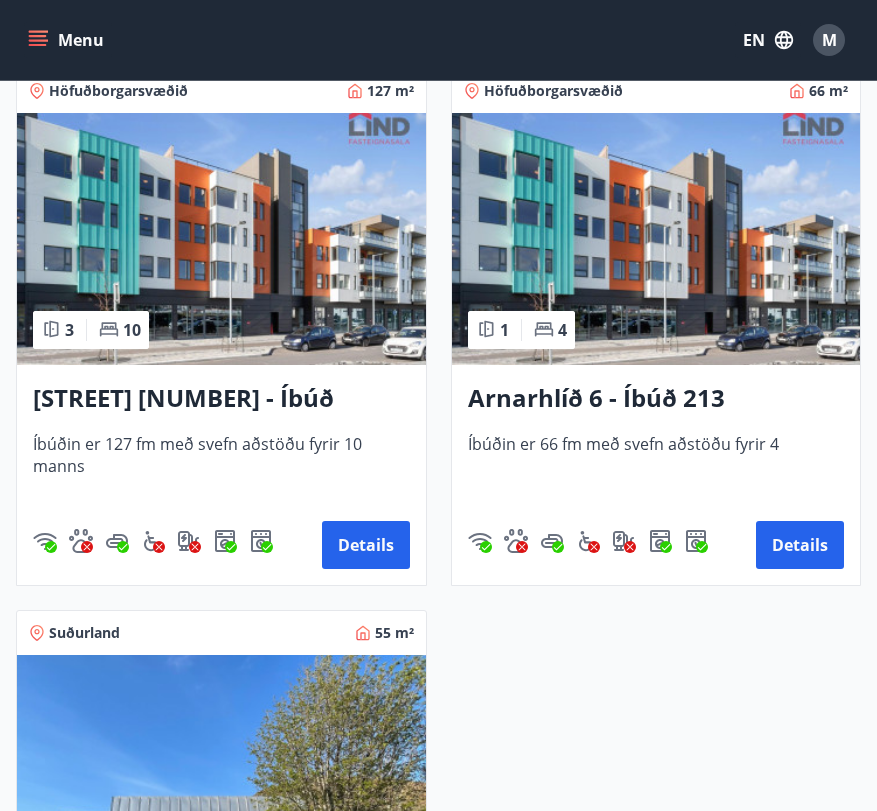 scroll, scrollTop: 436, scrollLeft: 0, axis: vertical 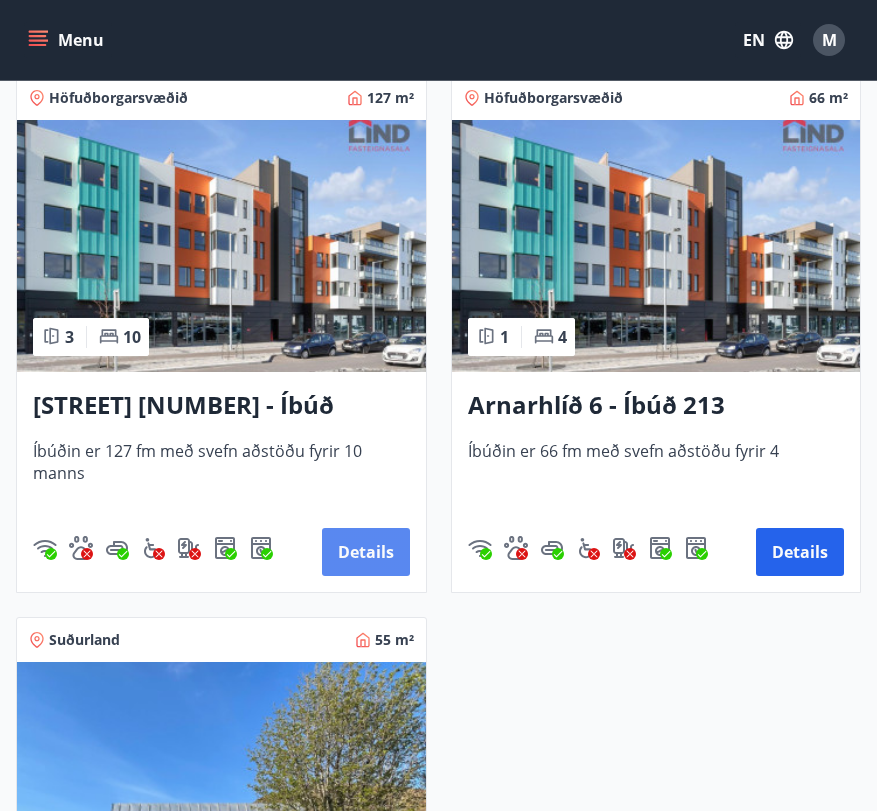 click on "Details" at bounding box center [366, 552] 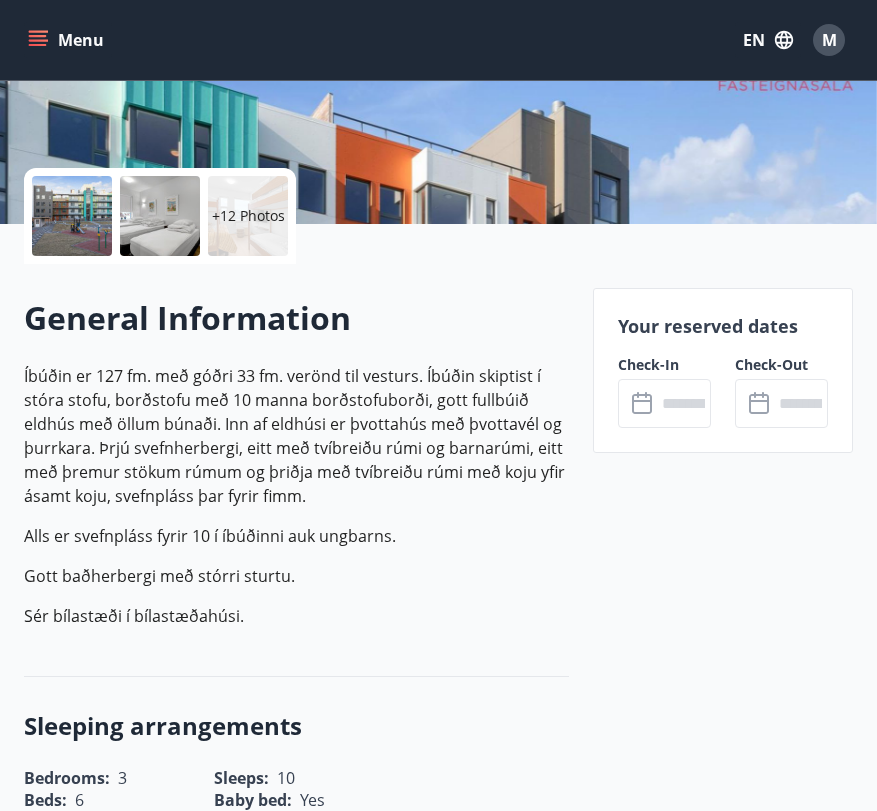 scroll, scrollTop: 378, scrollLeft: 0, axis: vertical 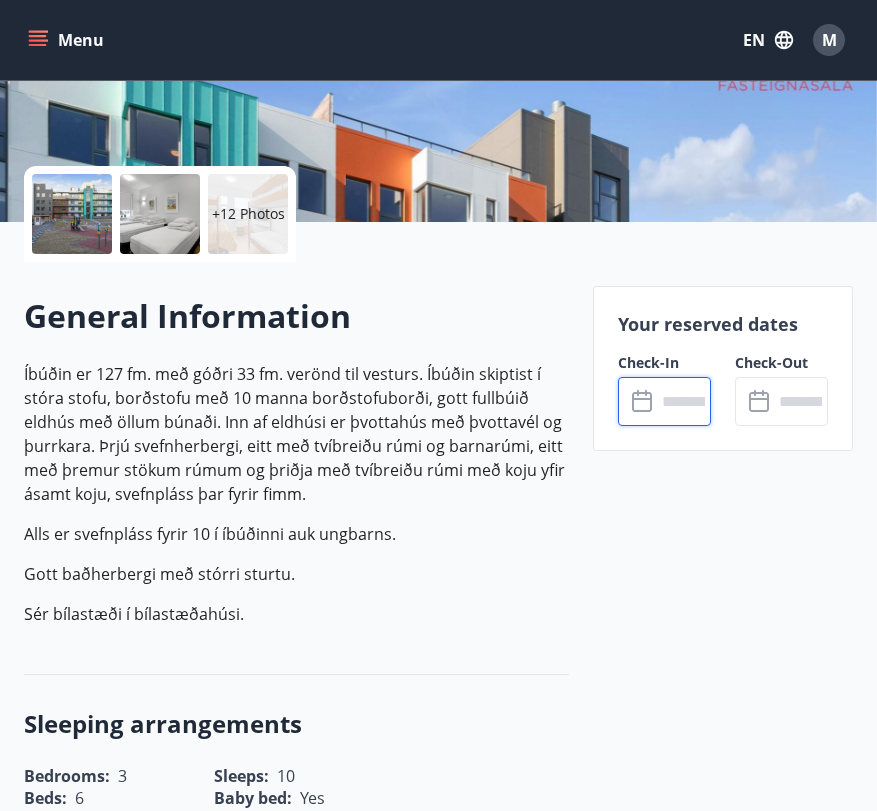 click at bounding box center (683, 401) 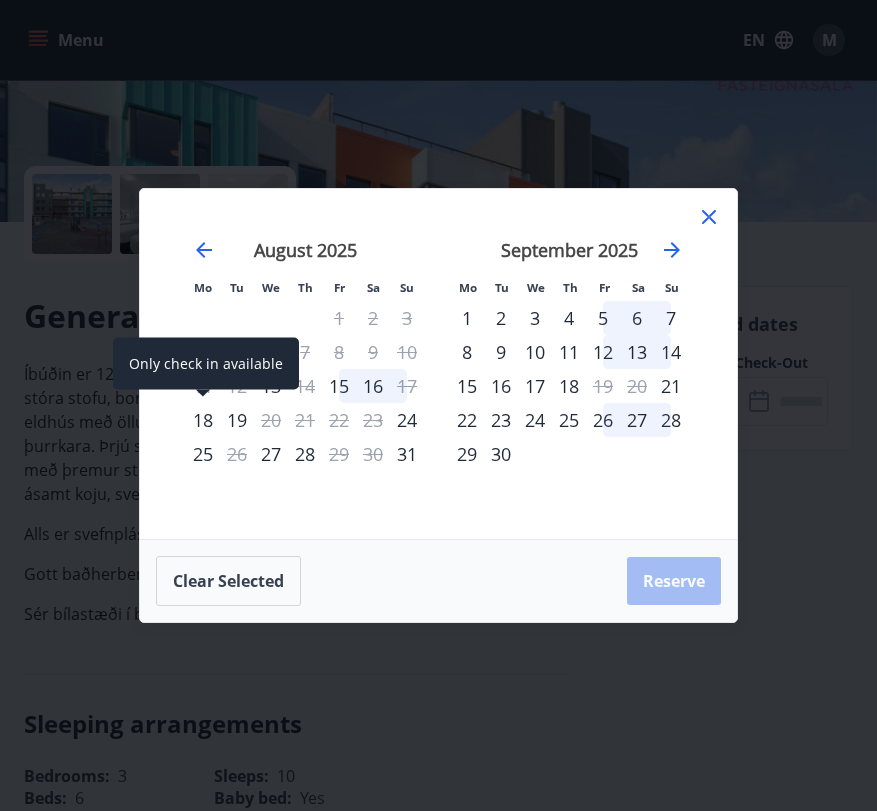 drag, startPoint x: 204, startPoint y: 418, endPoint x: 228, endPoint y: 415, distance: 24.186773 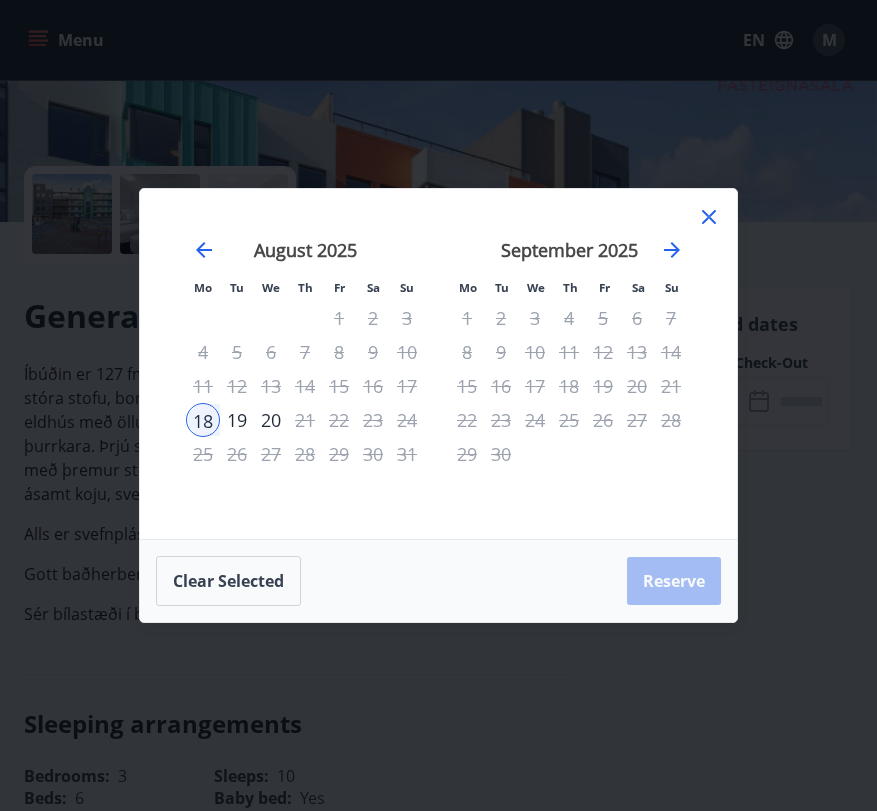 click on "19" at bounding box center [237, 420] 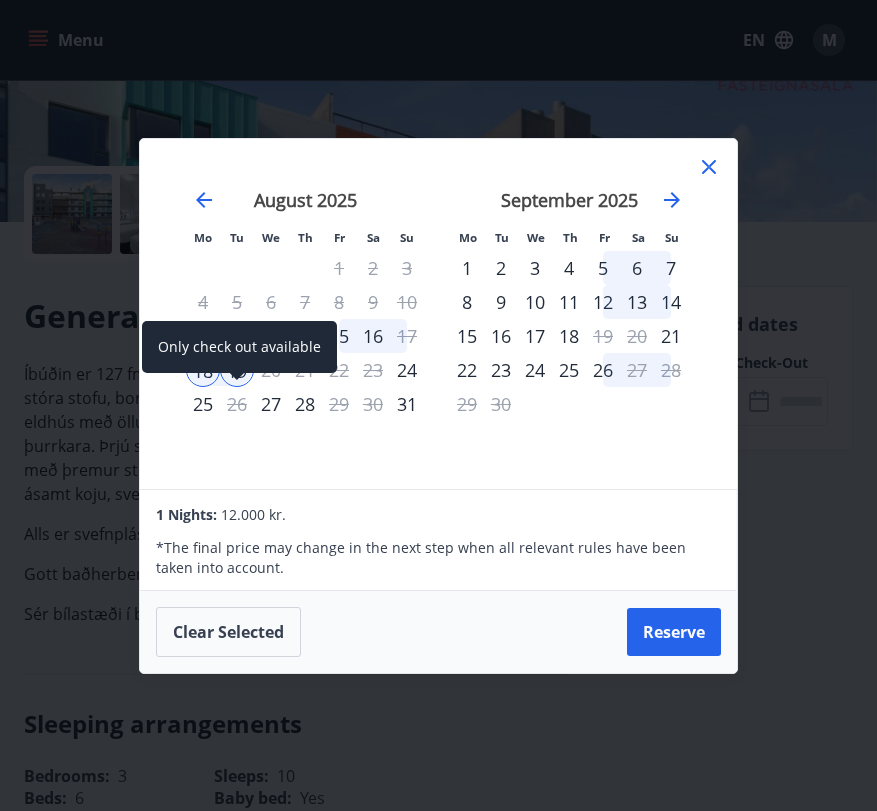 click on "Only check out available" at bounding box center (239, 354) 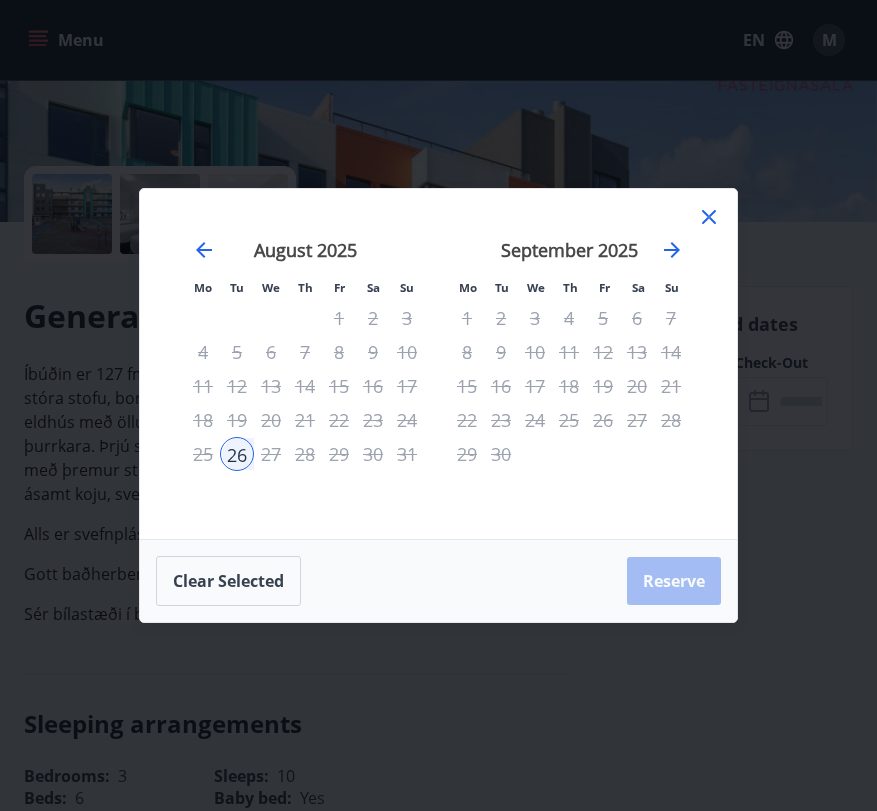 click on "[MONTH] [YEAR] 1 2 3 4 5 6 7 8 9 10 11 12 13 14 15 16 17 18 19 20 21 22 23 24 25 26 27 28 29 30 31" at bounding box center [305, 377] 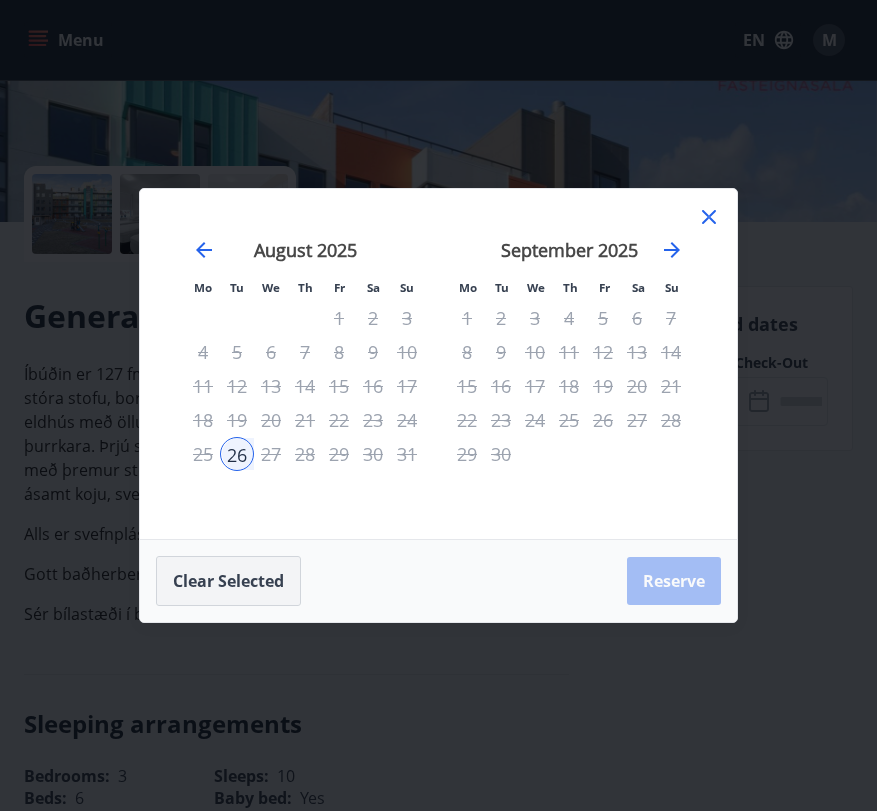 click on "Clear selected" at bounding box center (228, 581) 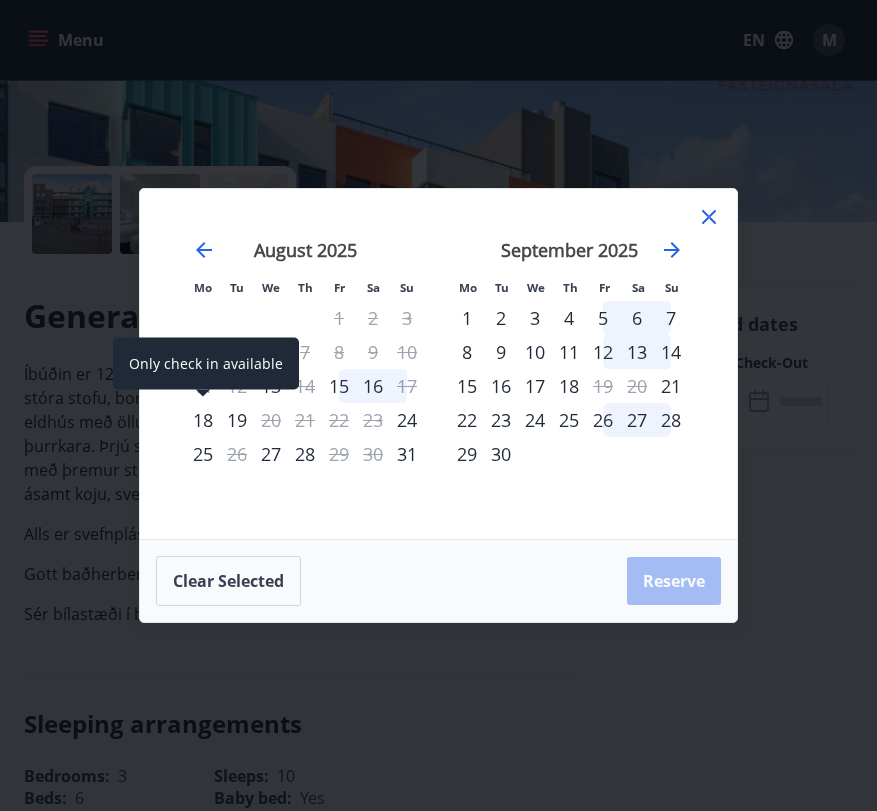 click on "18" at bounding box center [203, 420] 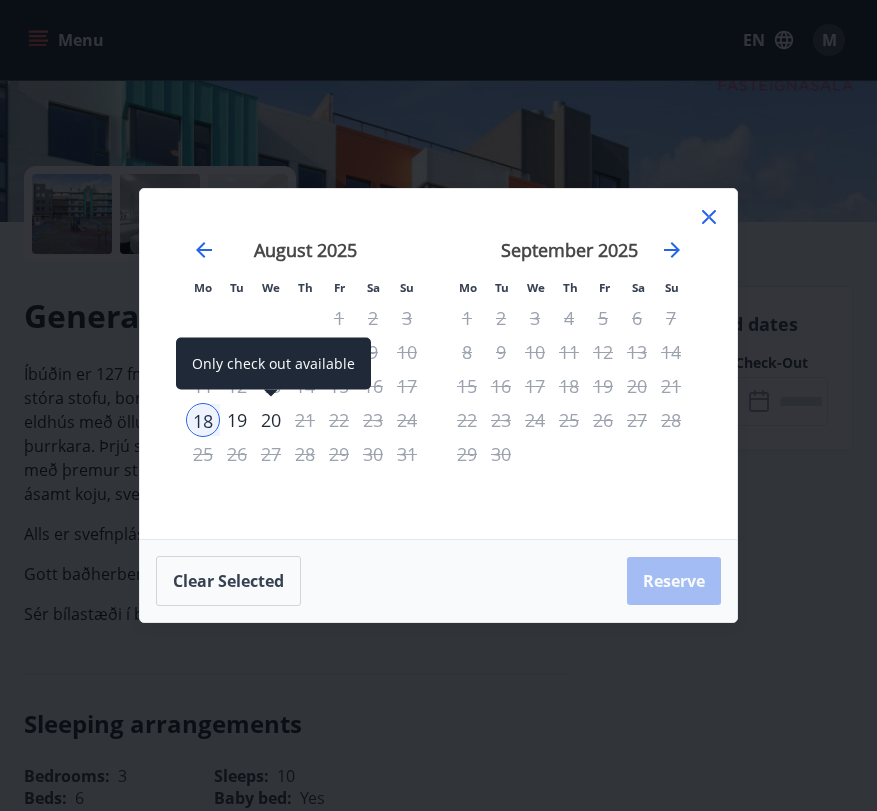click on "20" at bounding box center [271, 420] 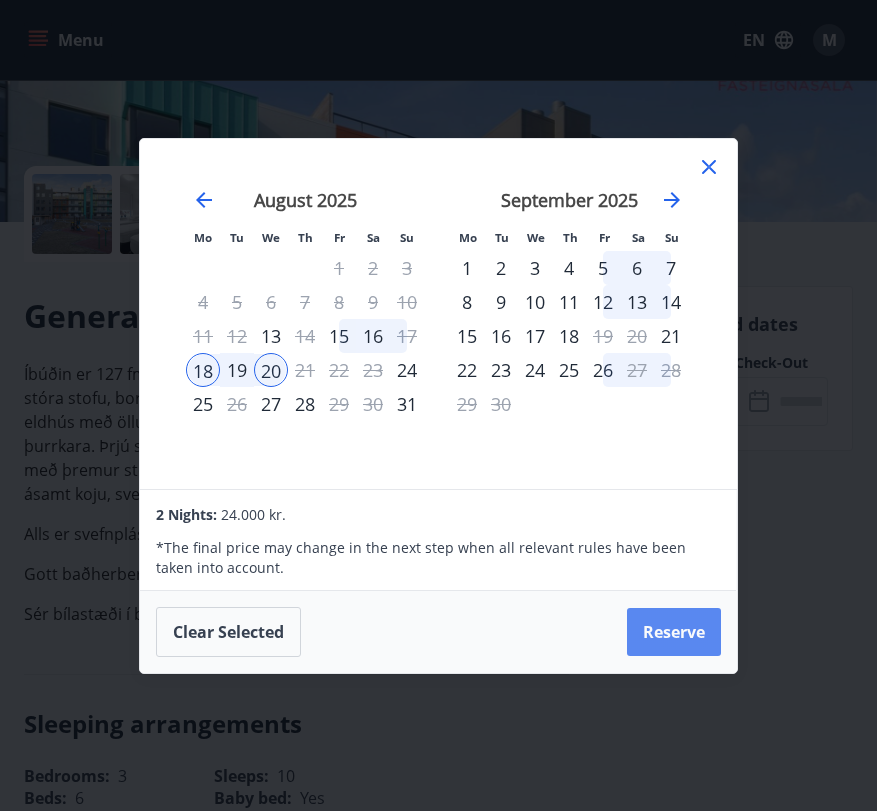 click on "Reserve" at bounding box center (674, 632) 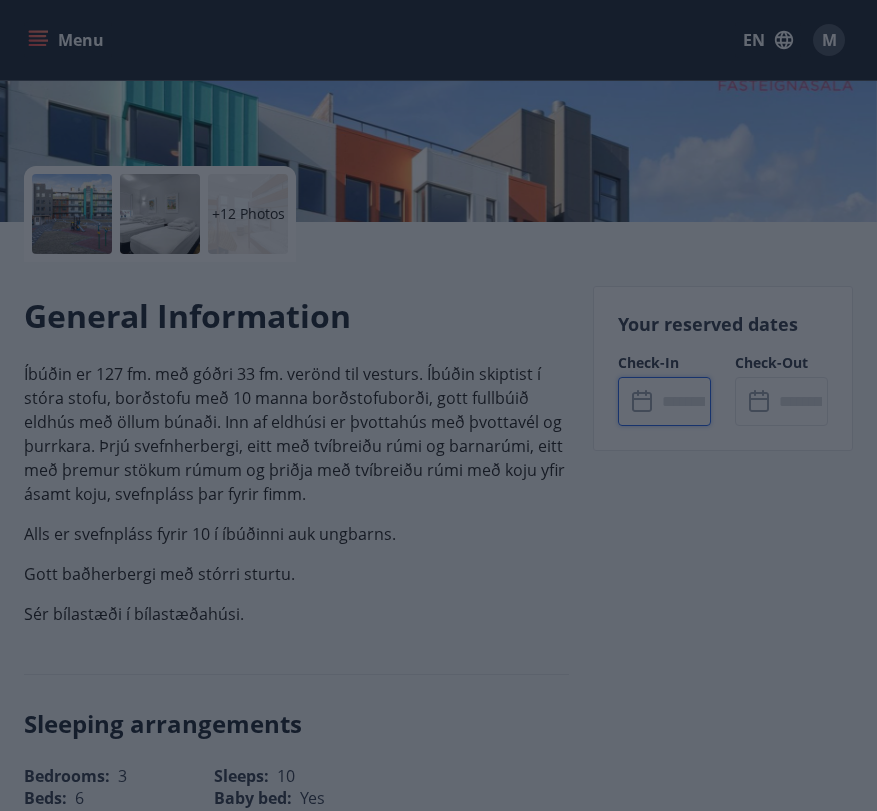type on "******" 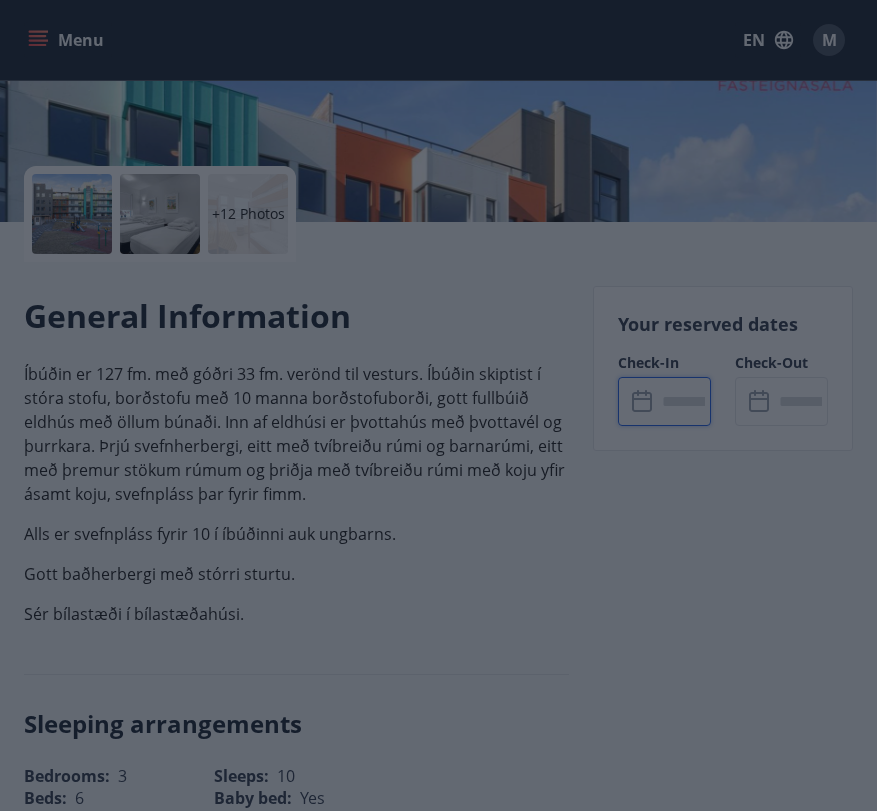type on "******" 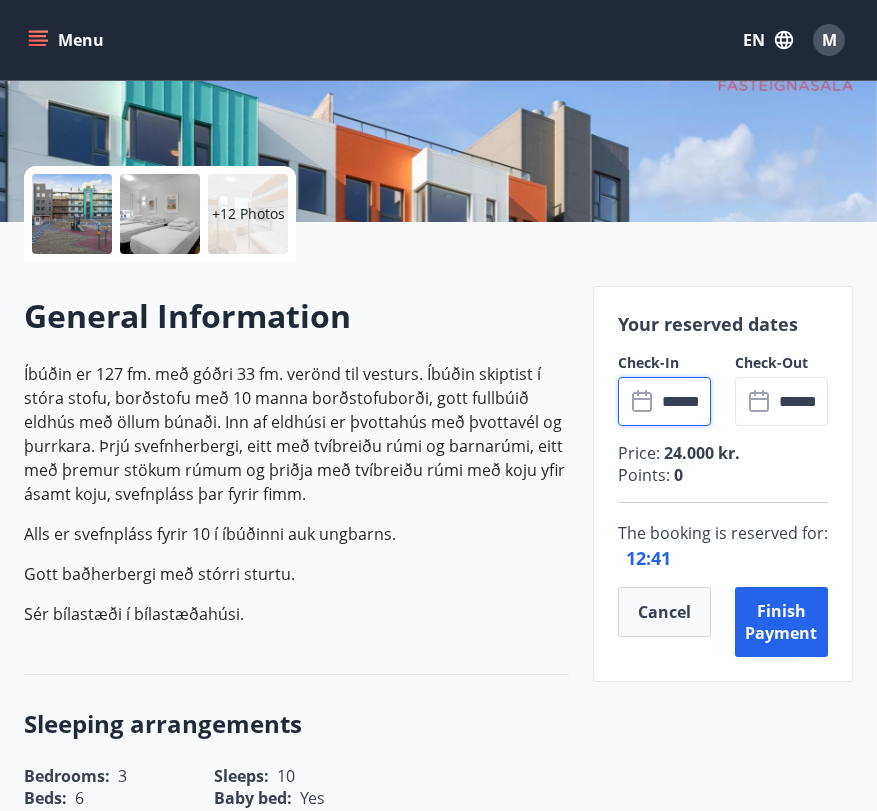 click on "******" at bounding box center [683, 401] 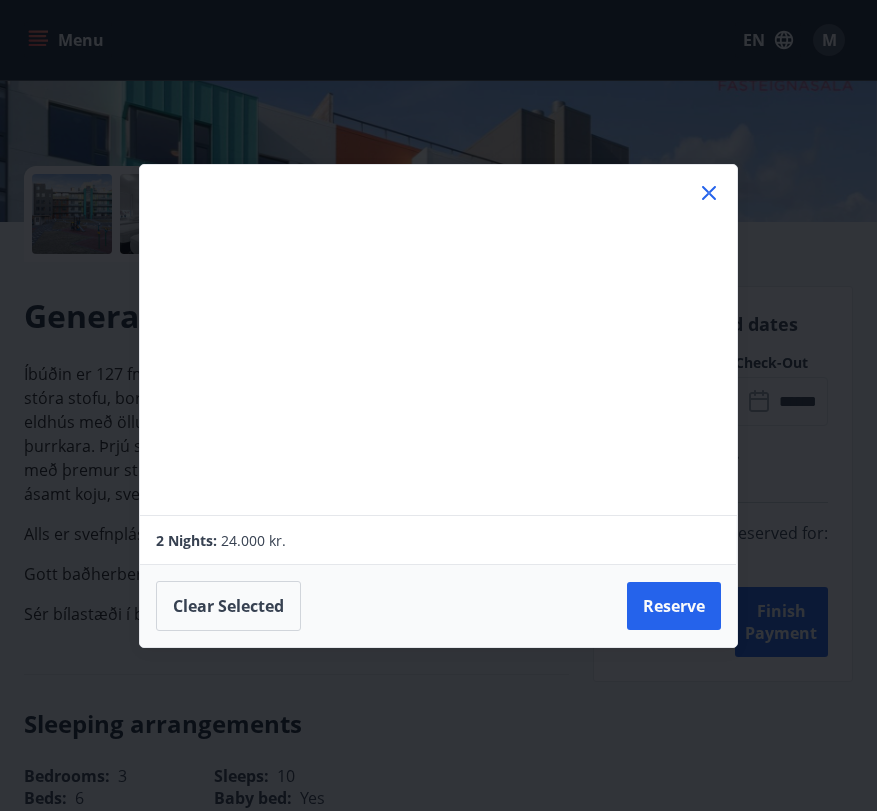 click on "Mo Tu We Th Fr Sa Su Mo Tu We Th Fr Sa Su July 2025 1 2 3 4 5 6 7 8 9 10 11 12 13 14 15 16 17 18 19 20 21 22 23 24 25 26 27 28 29 30 31 August 2025 1 2 3 4 5 6 7 8 9 10 11 12 13 14 15 16 17 18 19 20 21 22 23 24 25 26 27 28 29 30 31 September 2025 1 2 3 4 5 6 7 8 9 10 11 12 13 14 15 16 17 18 19 20 21 22 23 24 25 26 27 28 29 30 October 2025 1 2 3 4 5 6 7 8 9 10 11 12 13 14 15 16 17 18 19 20 21 22 23 24 25 26 27 28 29 30 31" at bounding box center (438, 340) 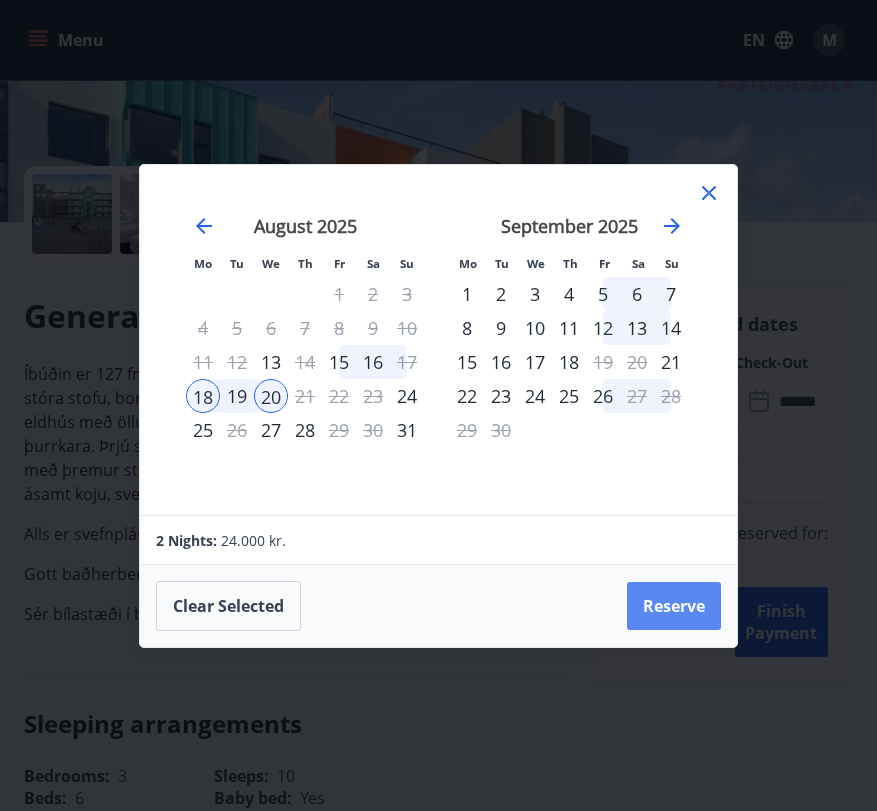 click on "Reserve" at bounding box center [674, 606] 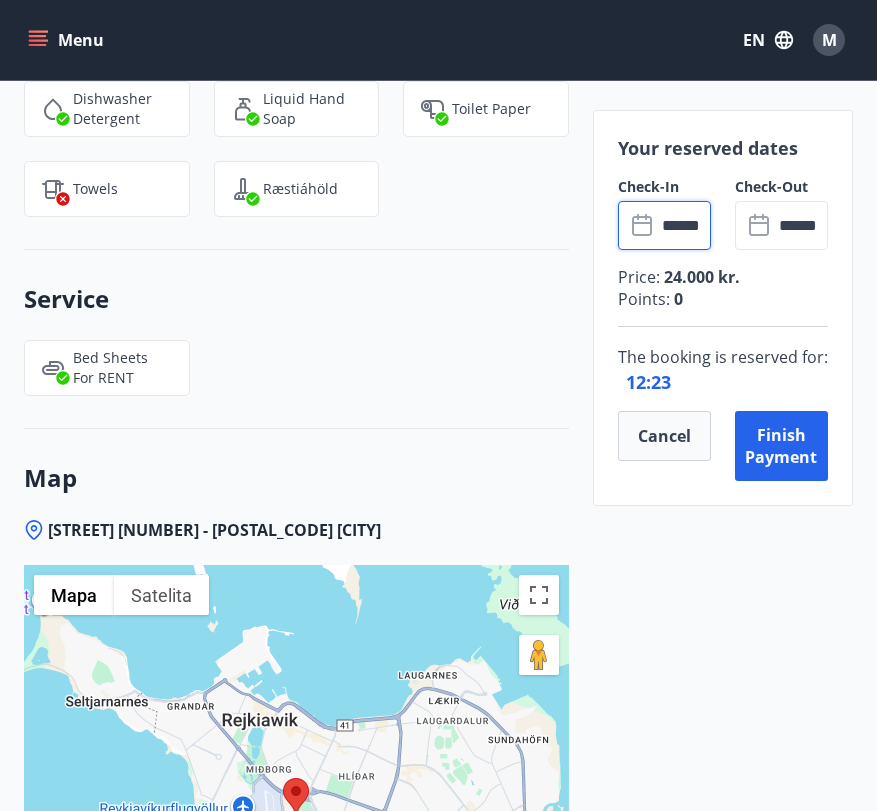scroll, scrollTop: 2901, scrollLeft: 0, axis: vertical 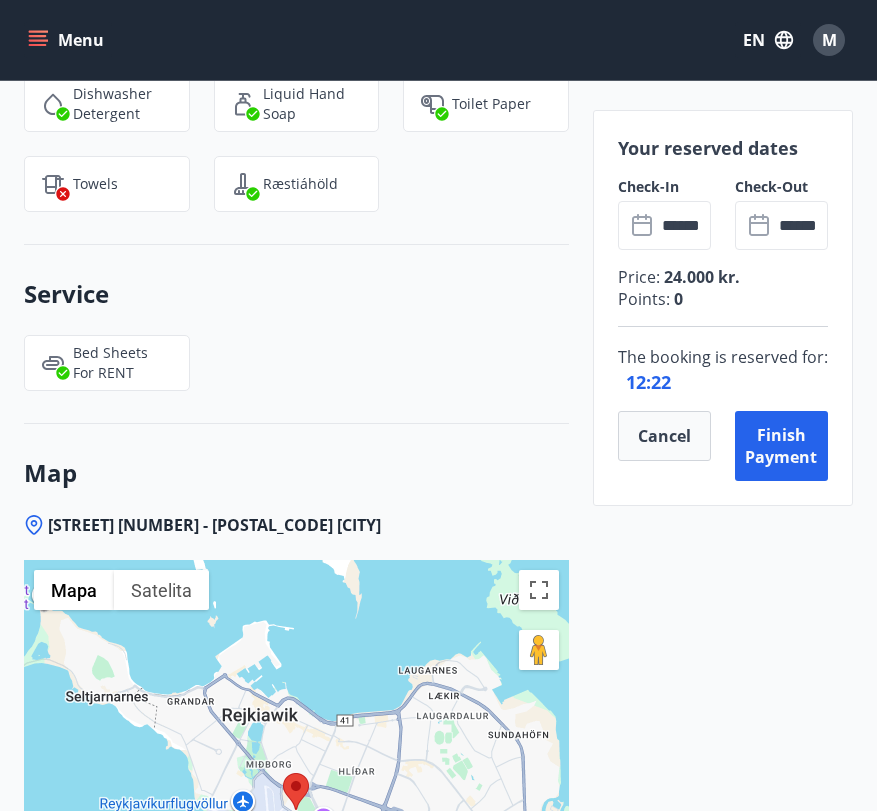 click on "Bed Sheets for RENT" at bounding box center [123, 363] 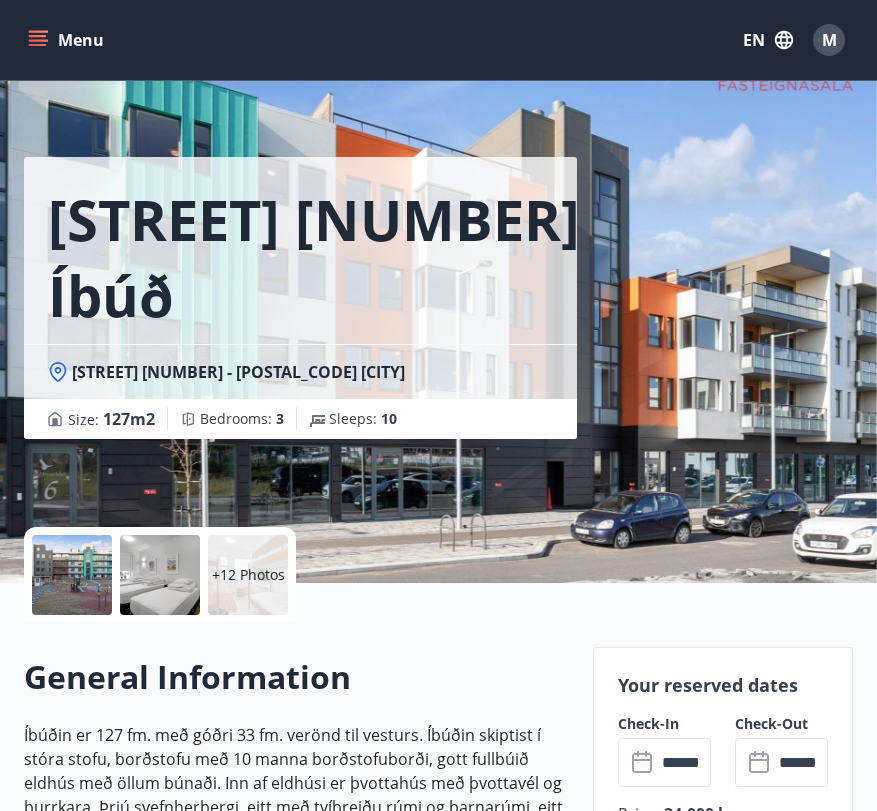 scroll, scrollTop: 19, scrollLeft: 0, axis: vertical 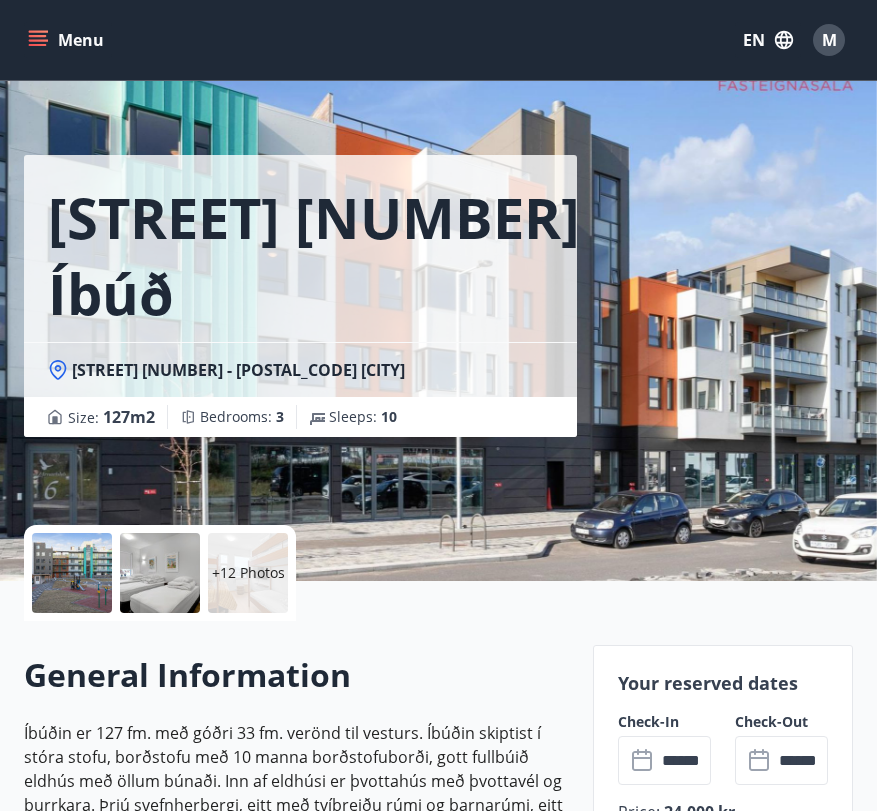 click at bounding box center [160, 573] 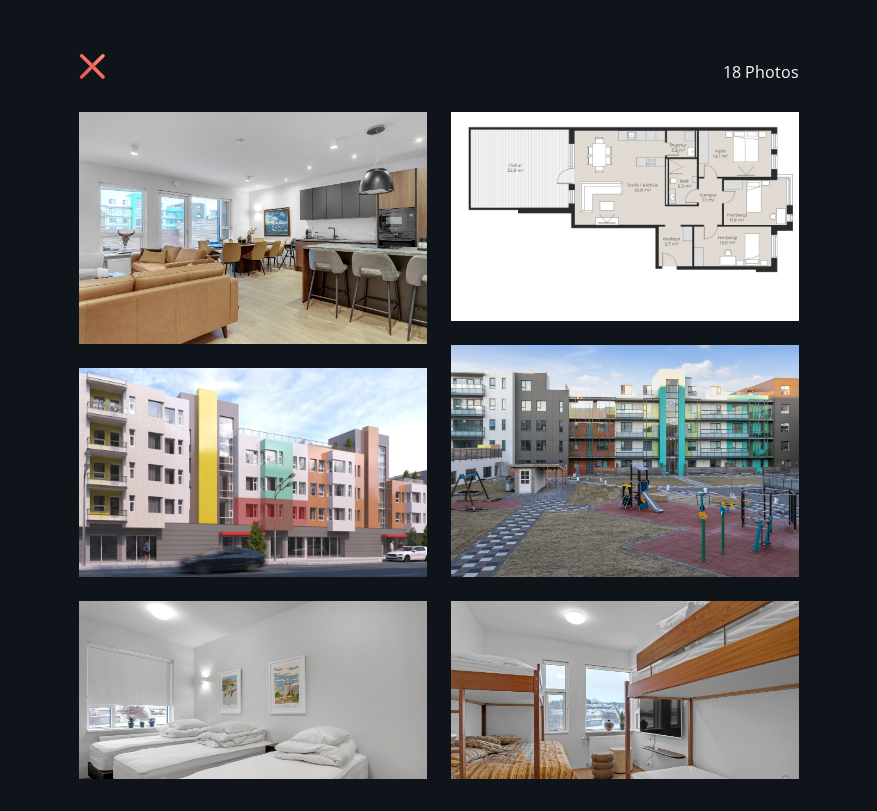 click at bounding box center (625, 216) 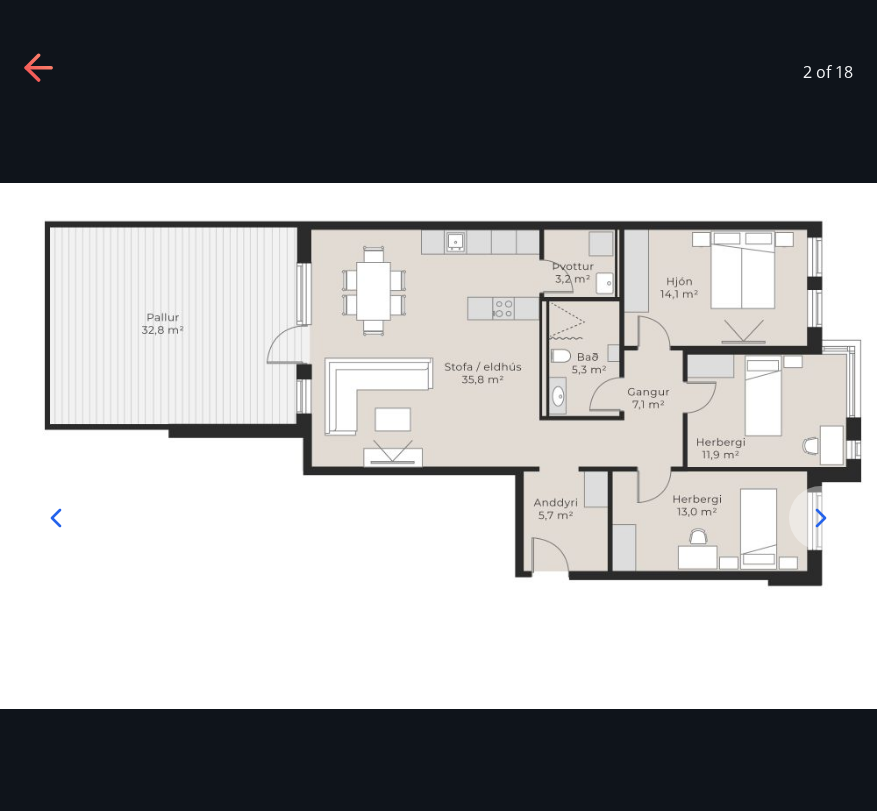 click 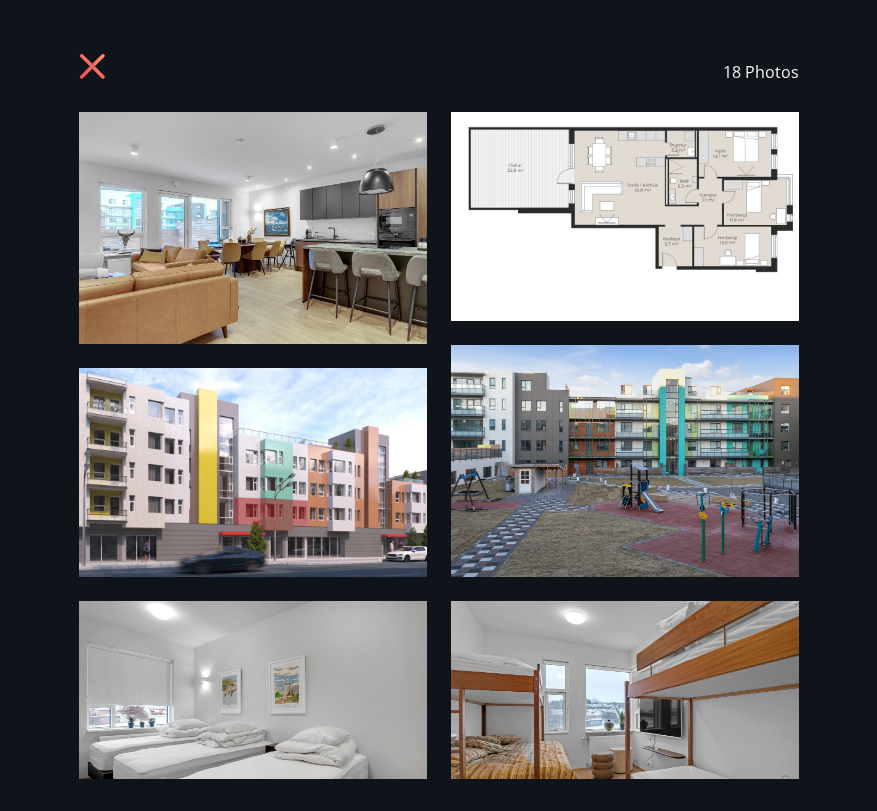 click at bounding box center [253, 228] 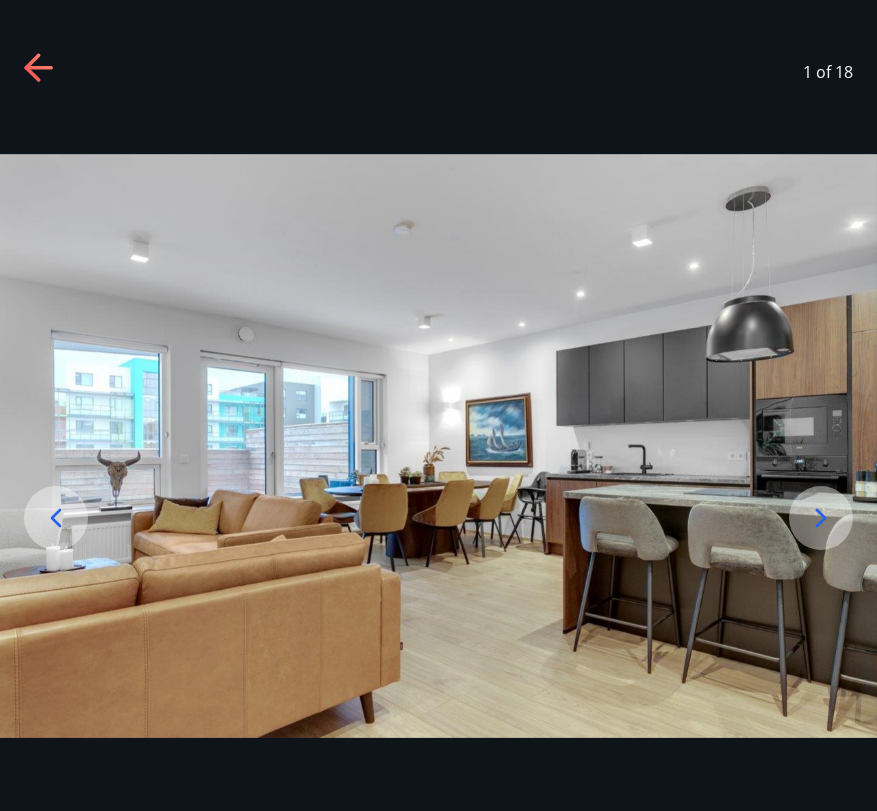 click 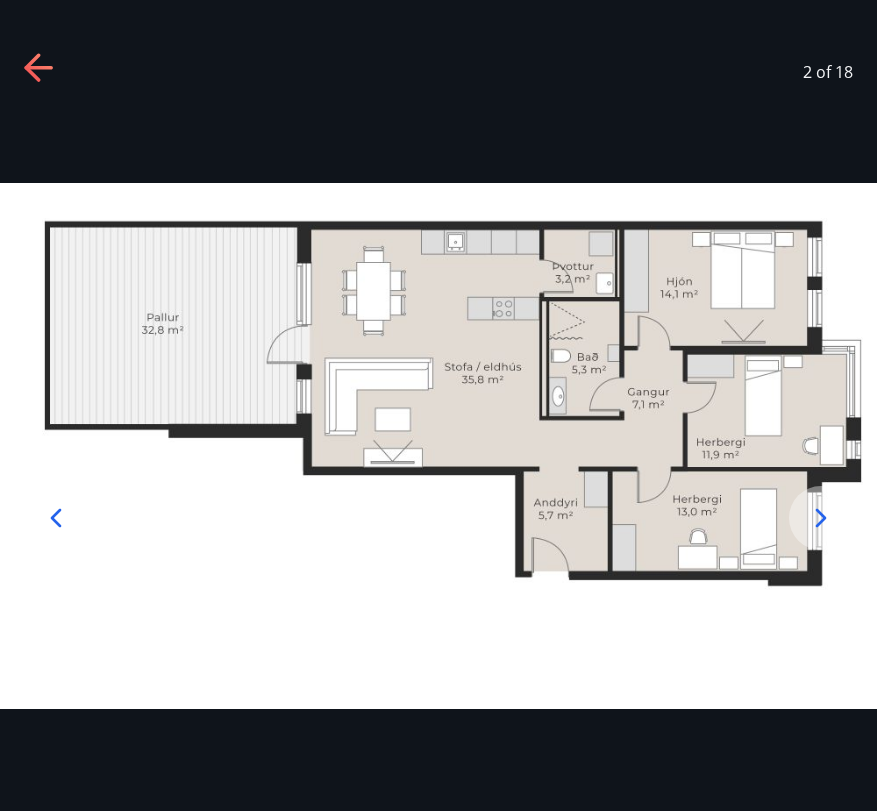 click 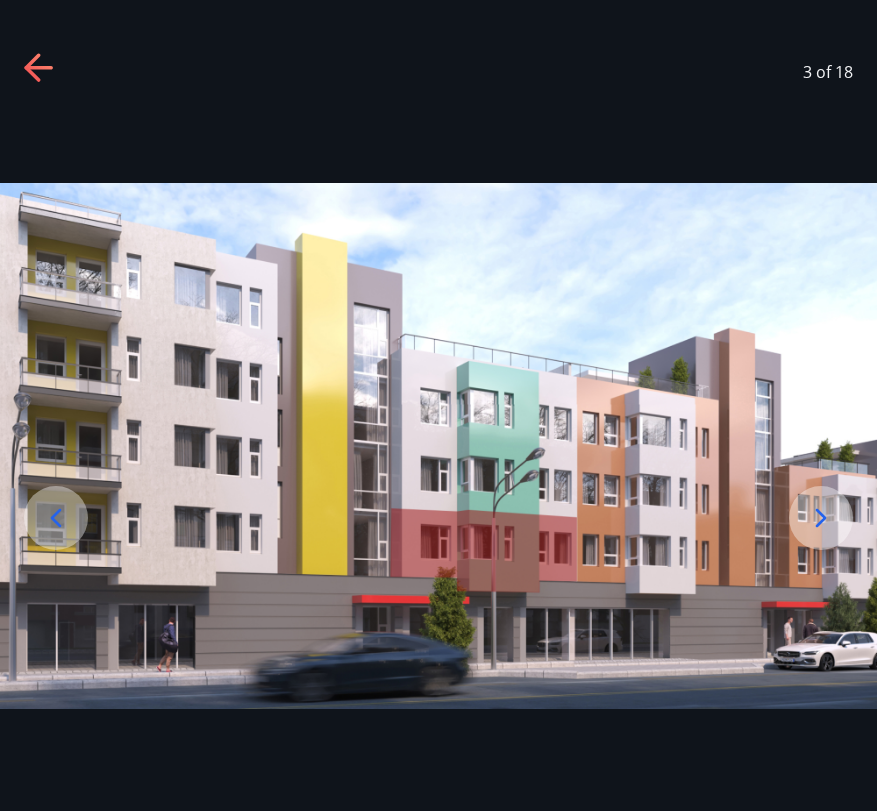 click 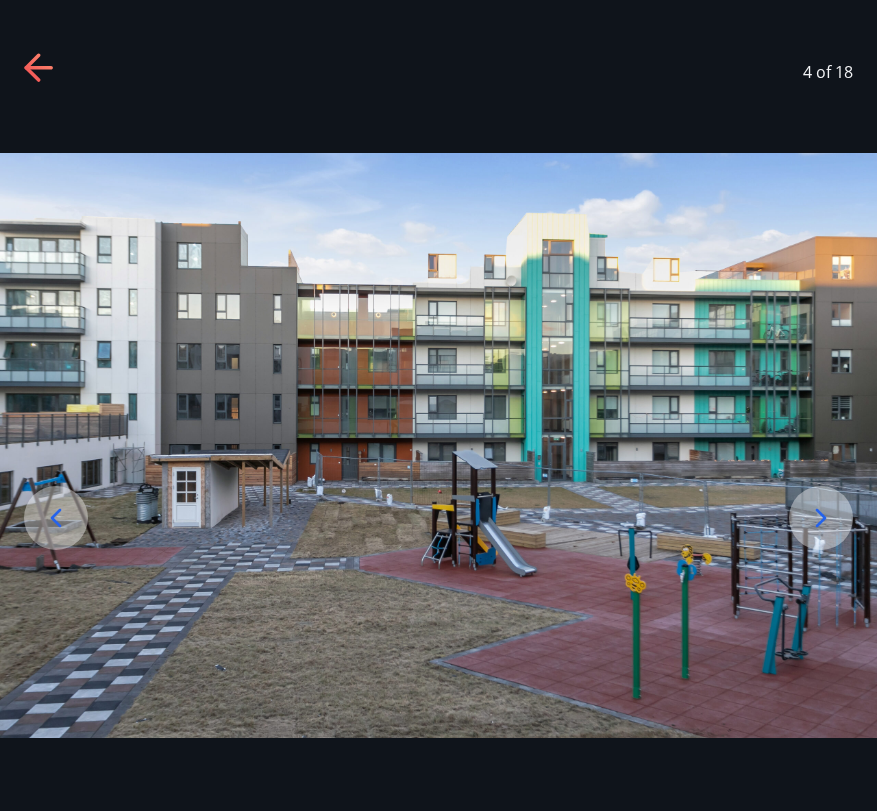 click 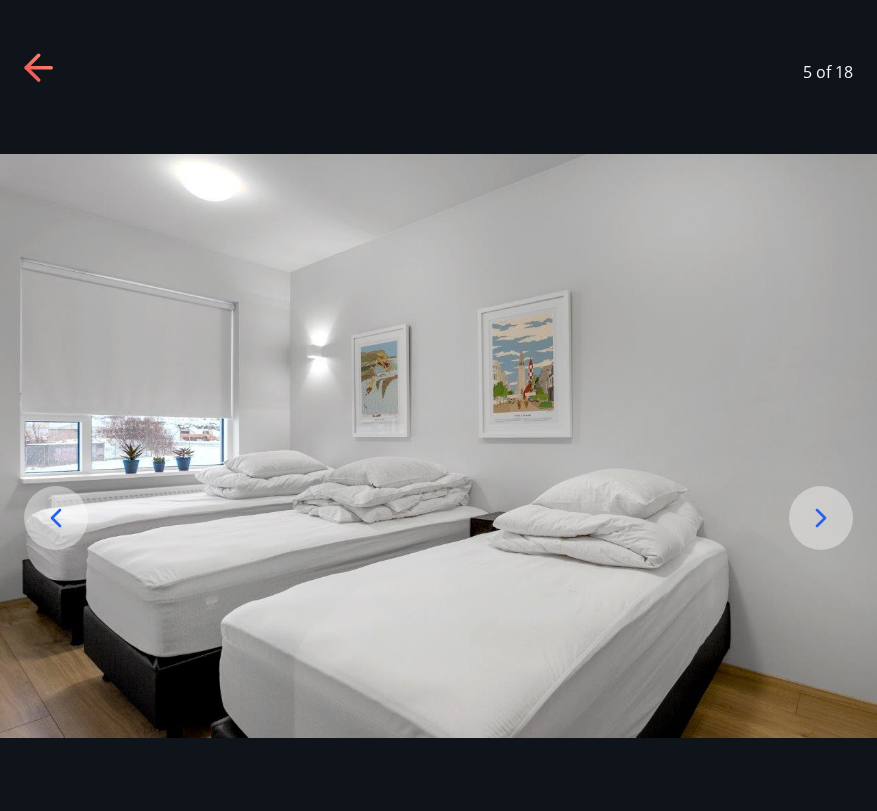 click 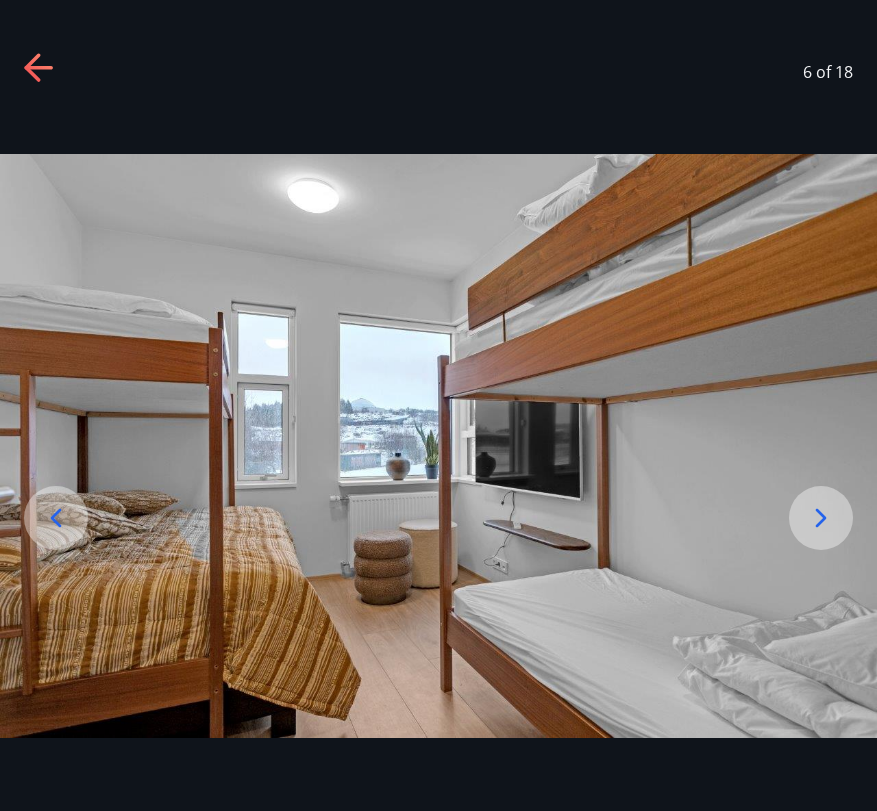 click 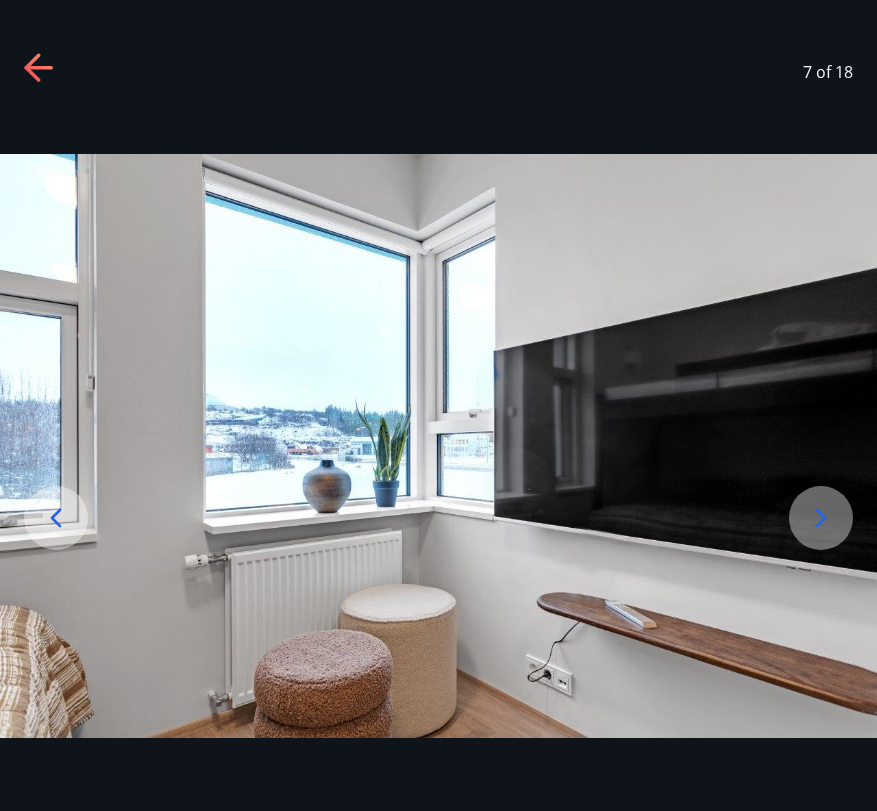 click 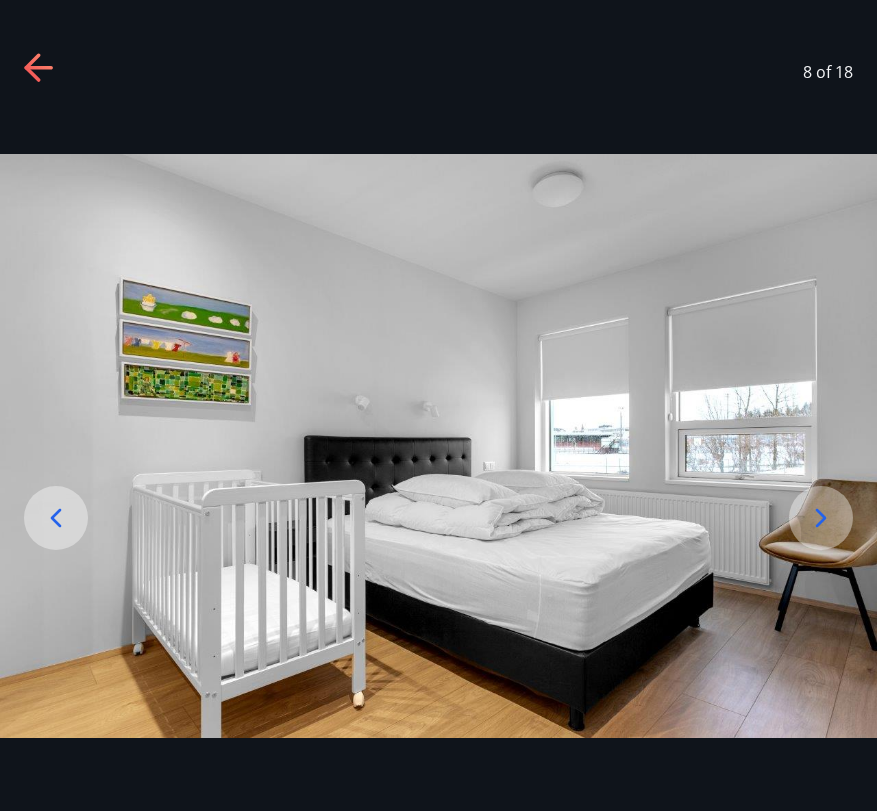 click 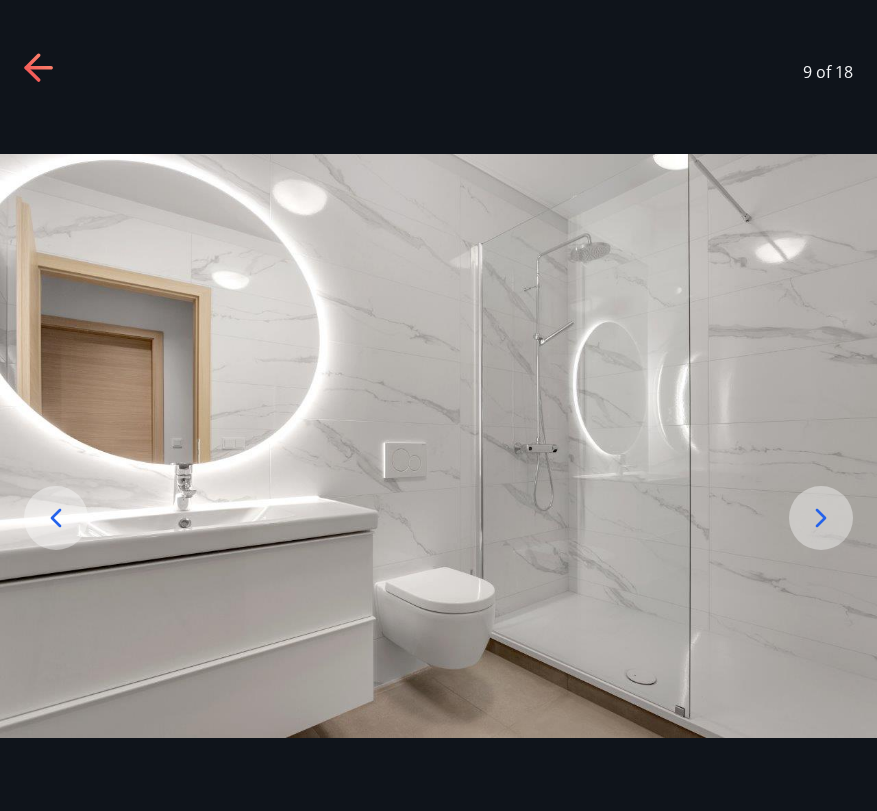 click 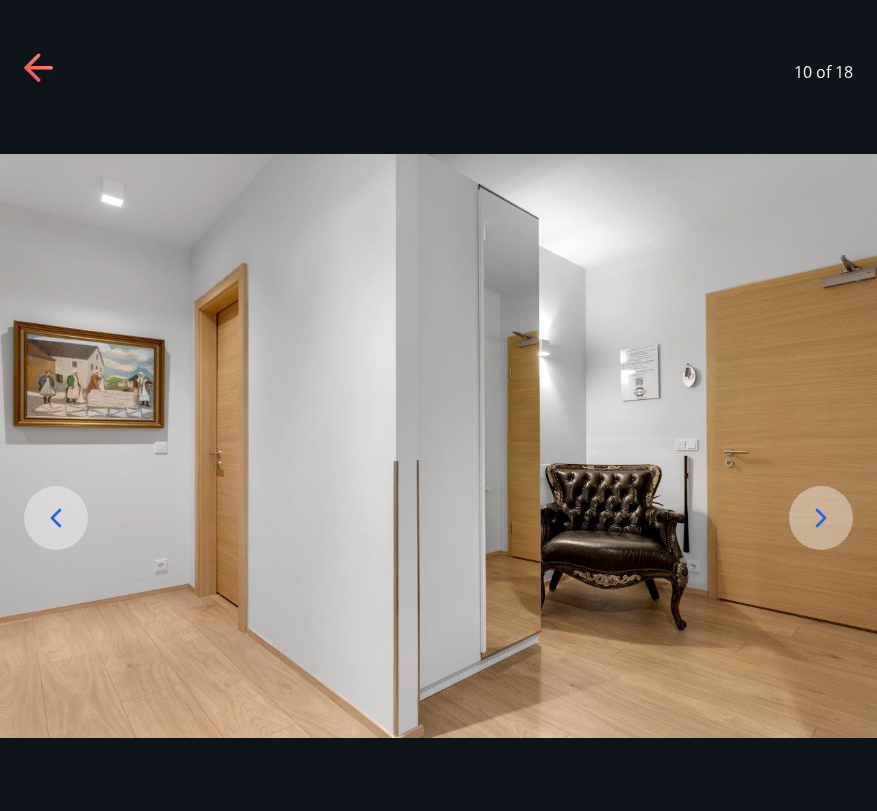click 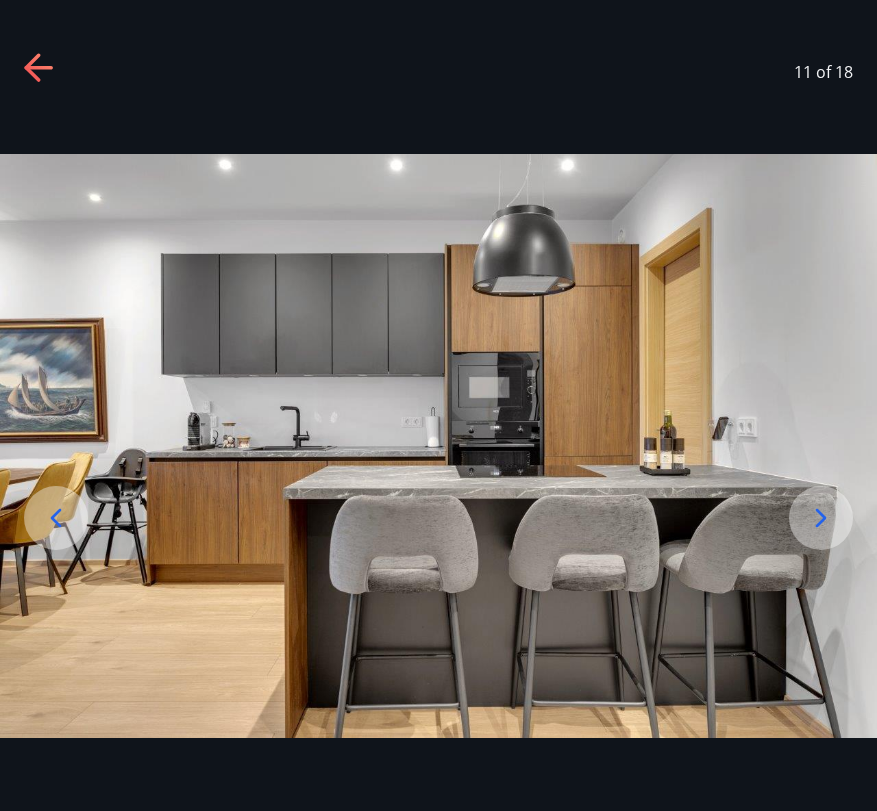 click 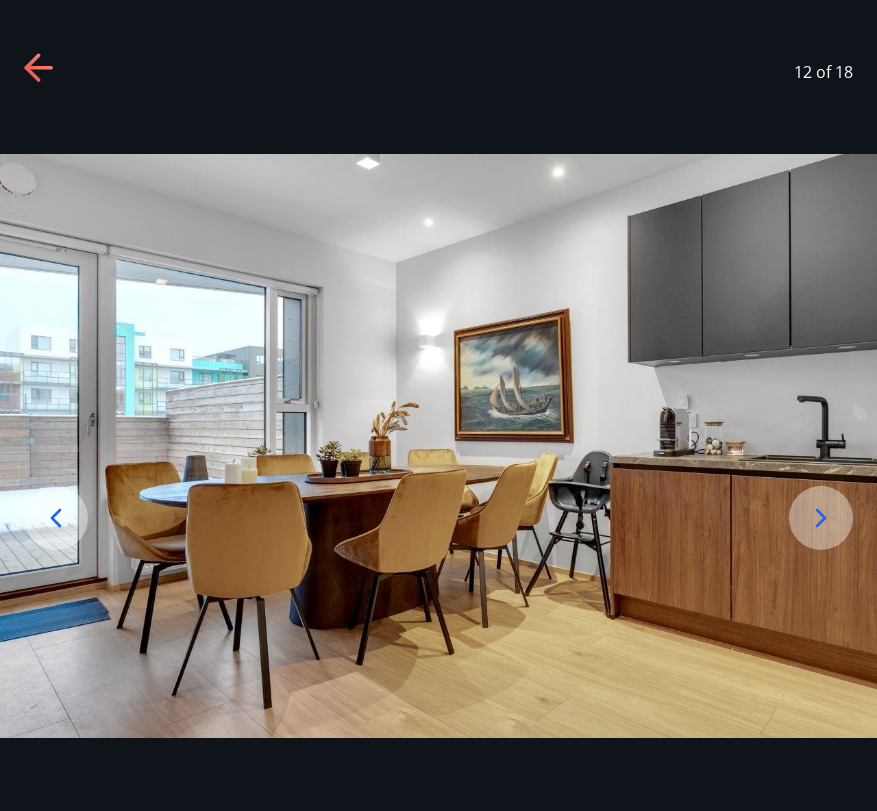 click 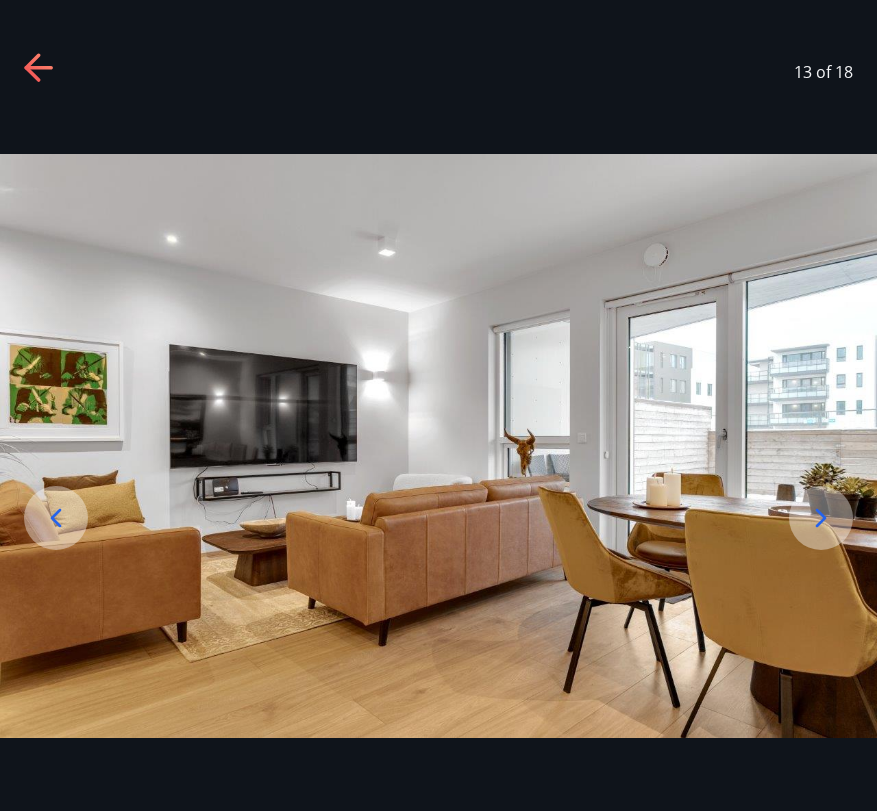 click 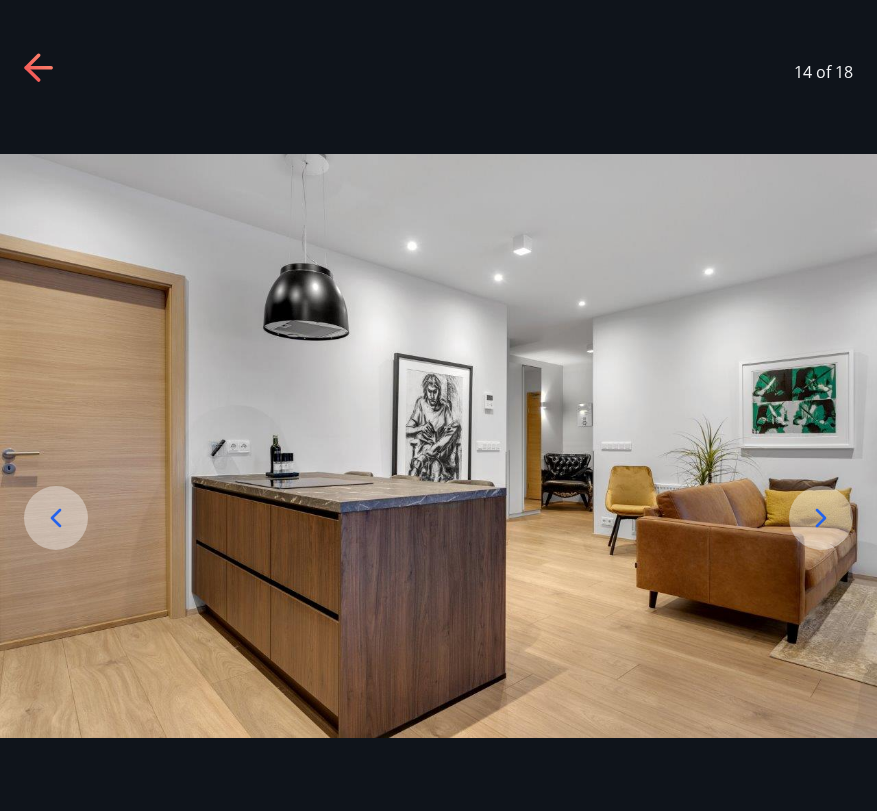 click 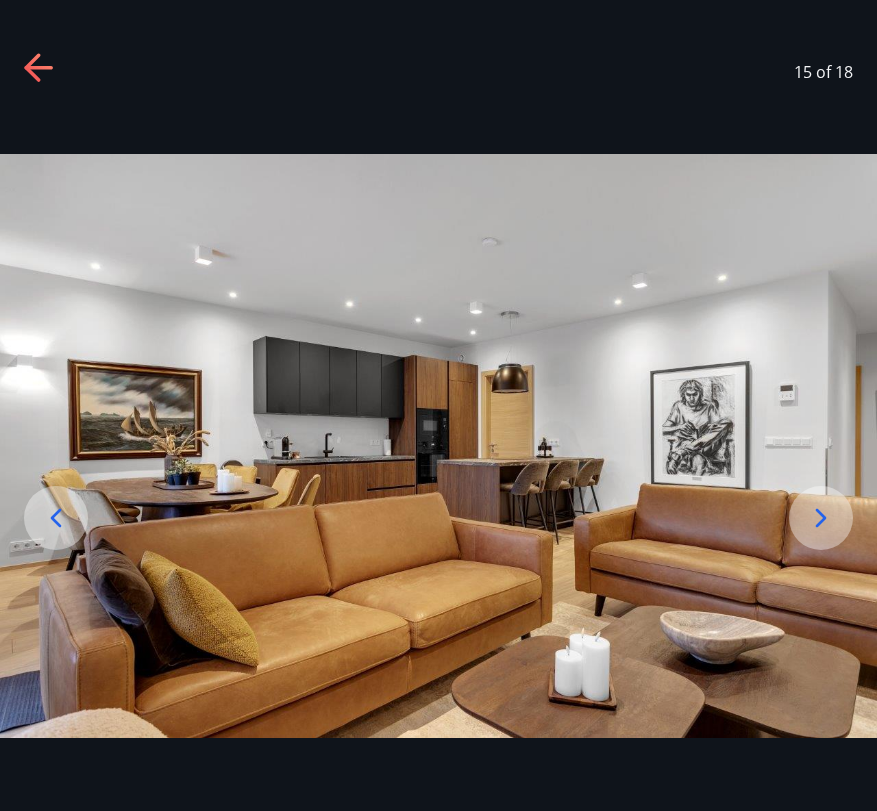 click on "15   of   18" at bounding box center (438, 72) 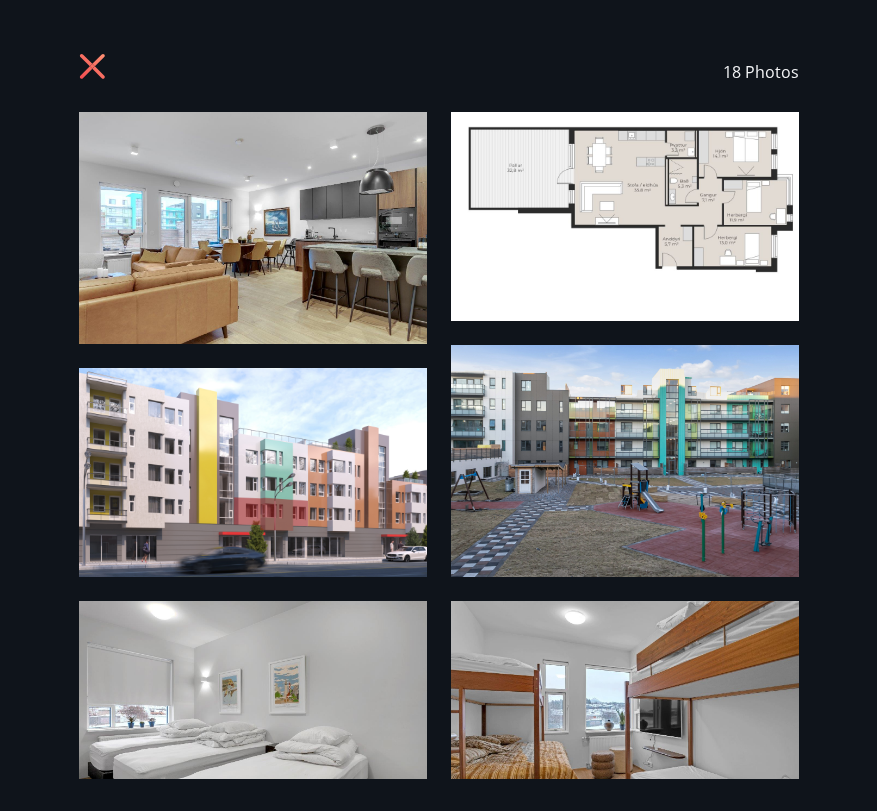 click 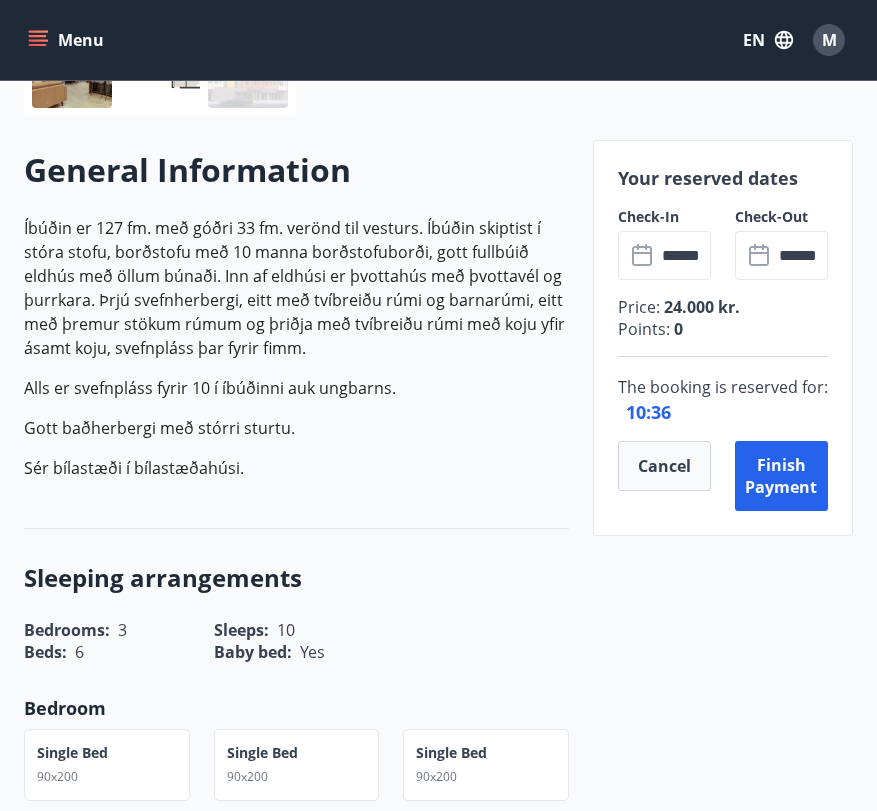 scroll, scrollTop: 529, scrollLeft: 0, axis: vertical 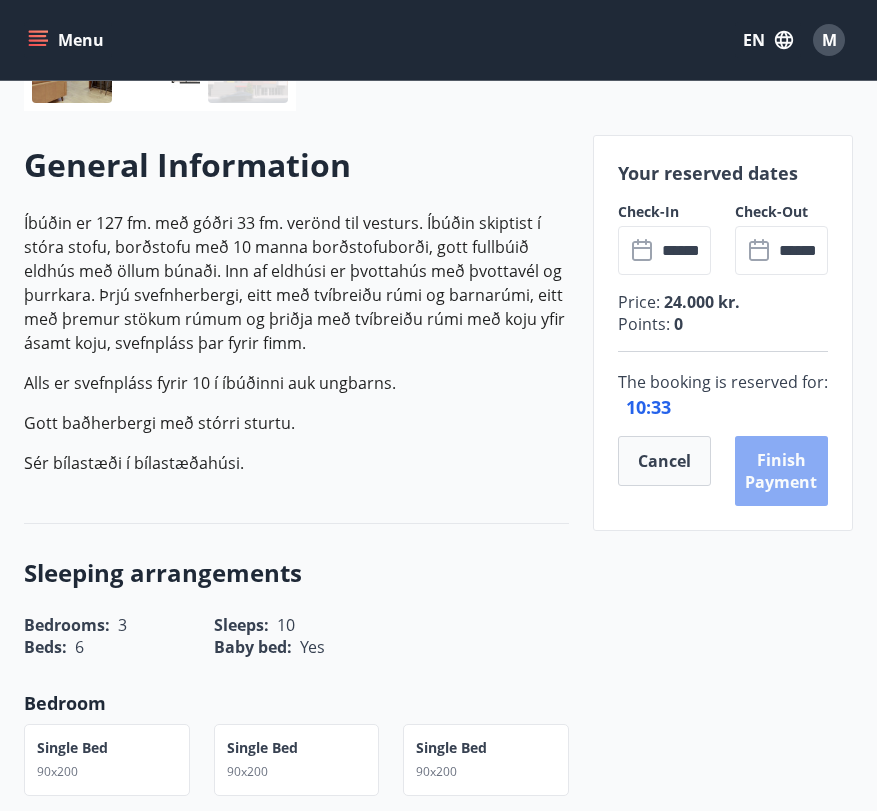 click on "Finish payment" at bounding box center [781, 471] 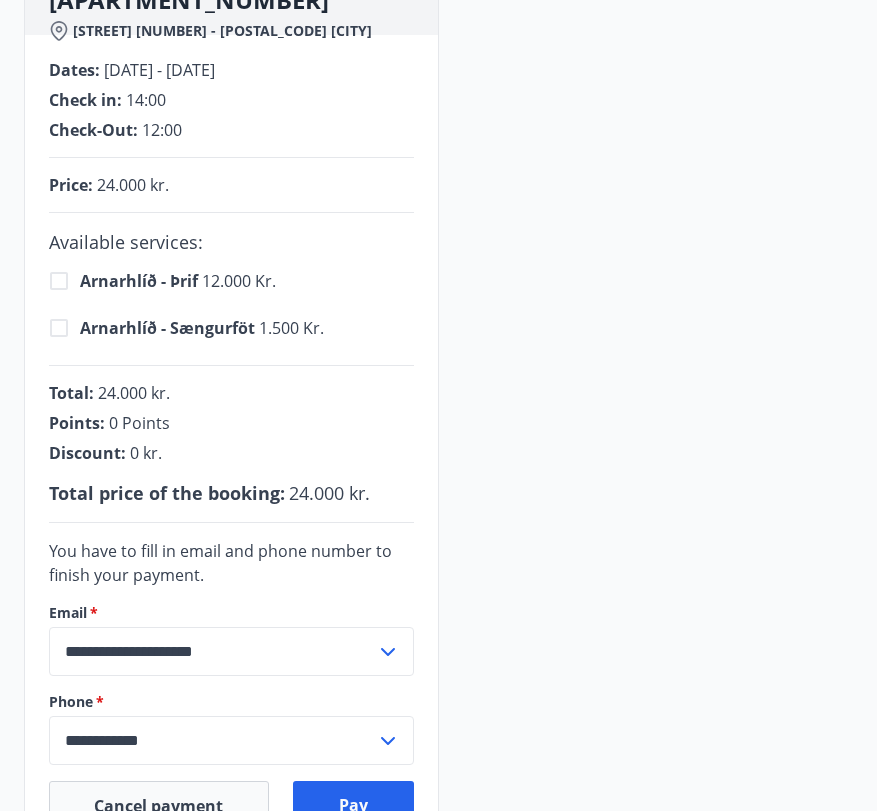 scroll, scrollTop: 320, scrollLeft: 0, axis: vertical 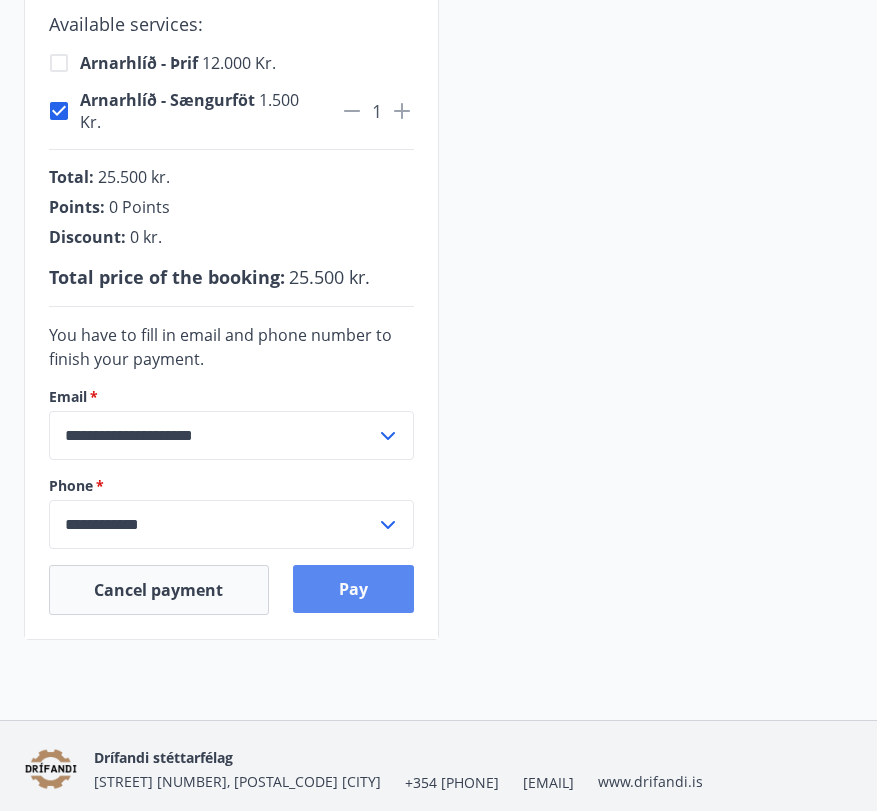 click on "Pay" at bounding box center (353, 589) 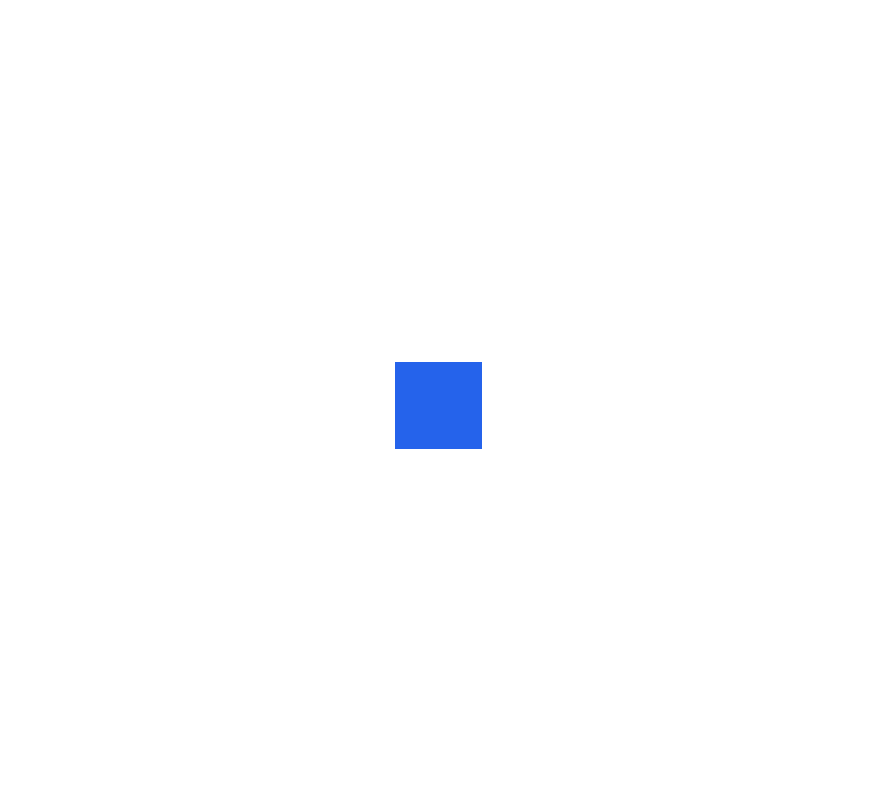 scroll, scrollTop: 0, scrollLeft: 0, axis: both 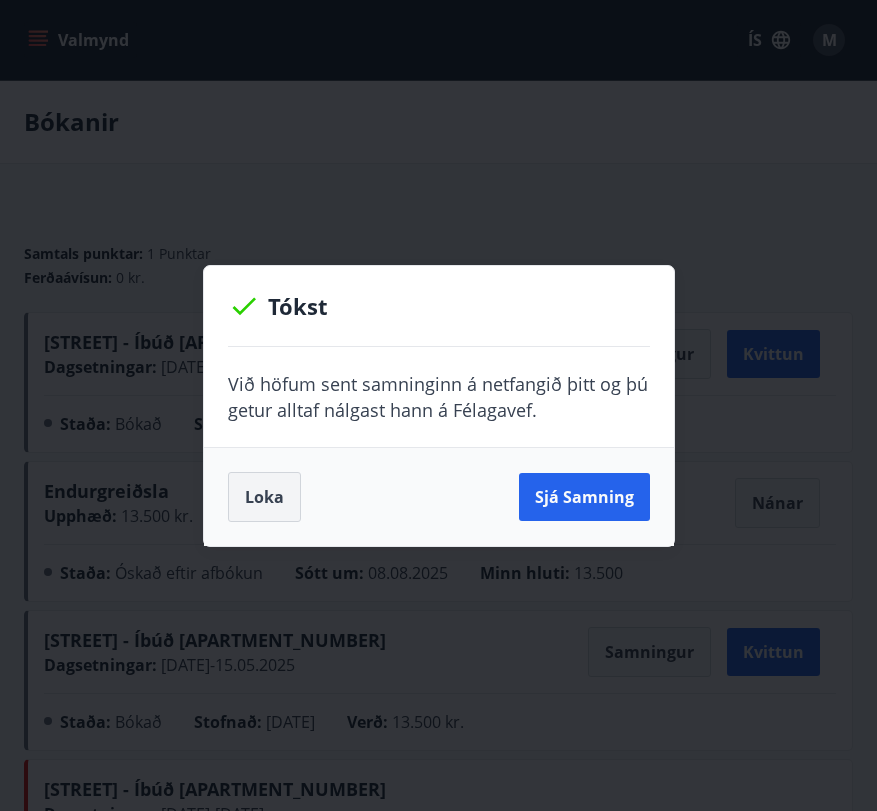 click on "Loka" at bounding box center (264, 497) 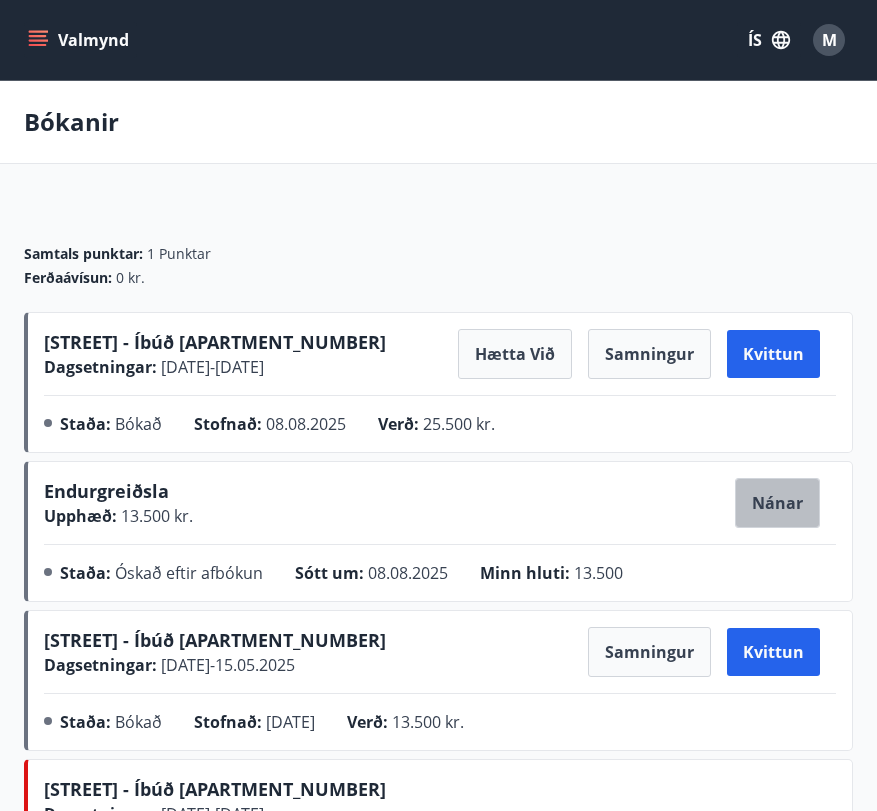 click on "Nánar" at bounding box center [777, 503] 